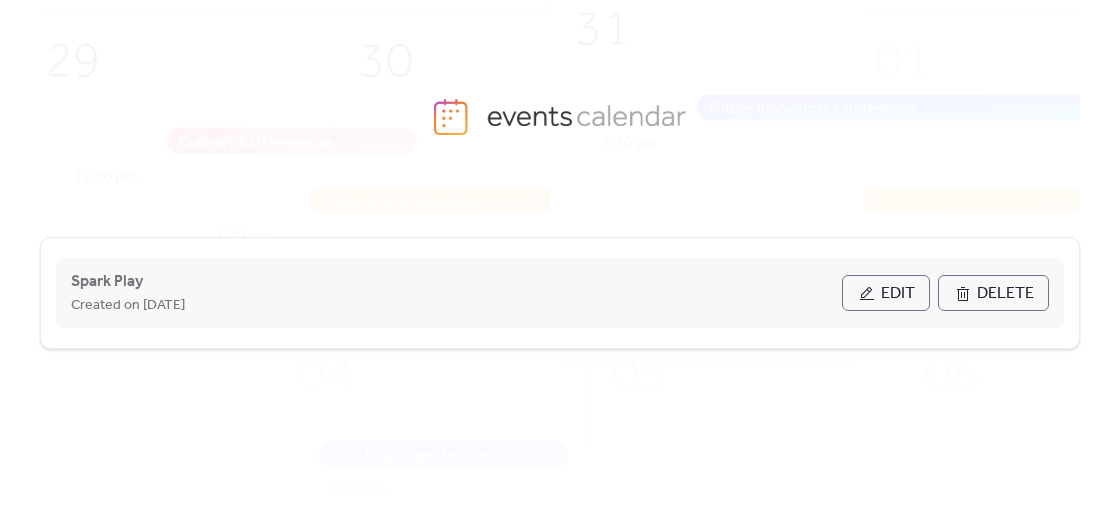 scroll, scrollTop: 0, scrollLeft: 0, axis: both 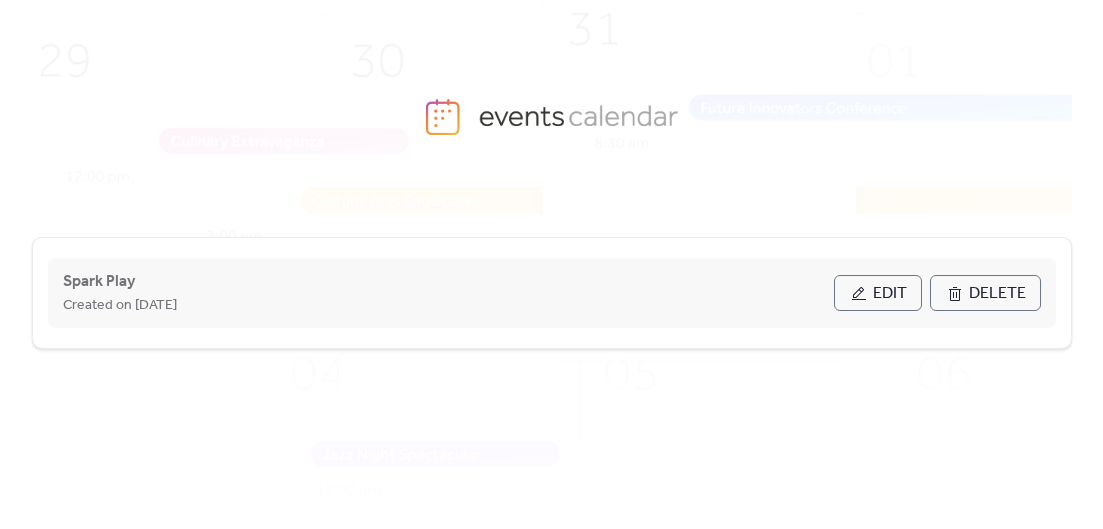 click on "Edit" at bounding box center [878, 293] 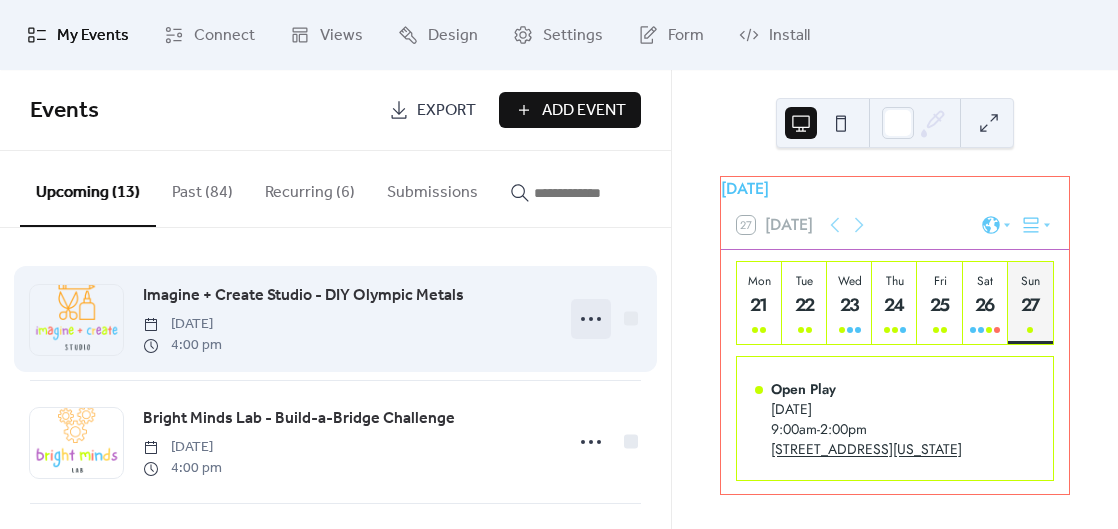 click 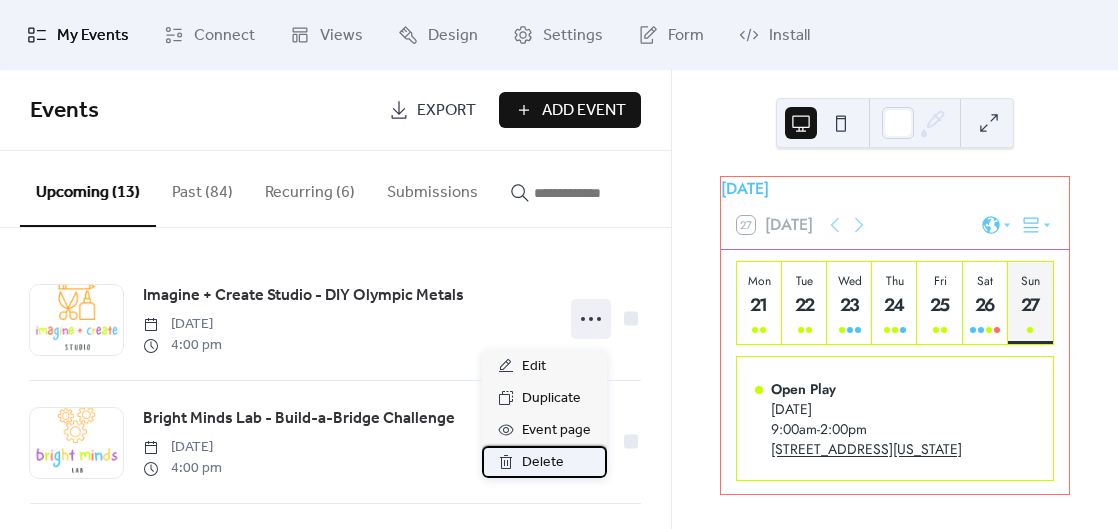 click 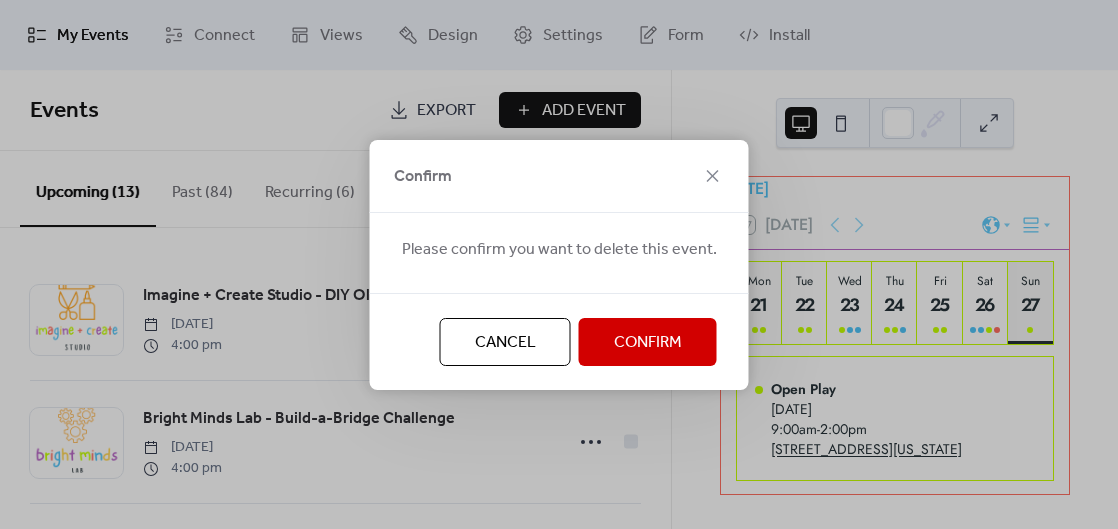click on "Confirm" at bounding box center [648, 342] 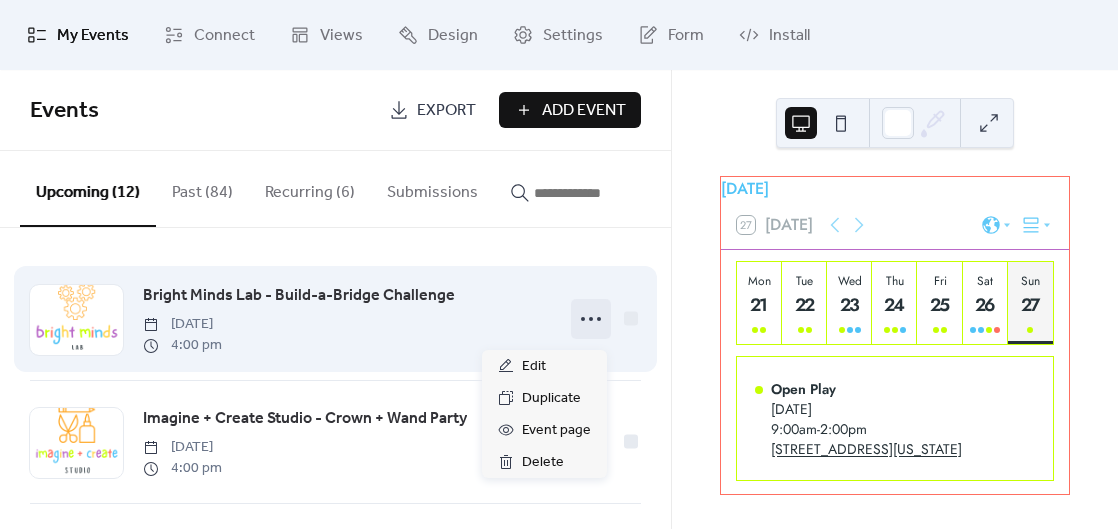 click 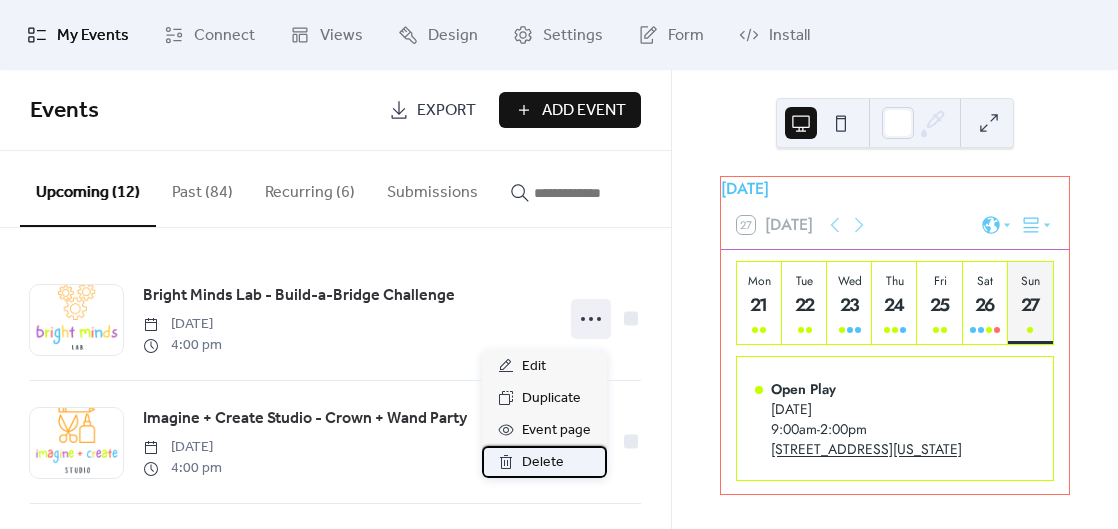 click on "Delete" at bounding box center [544, 462] 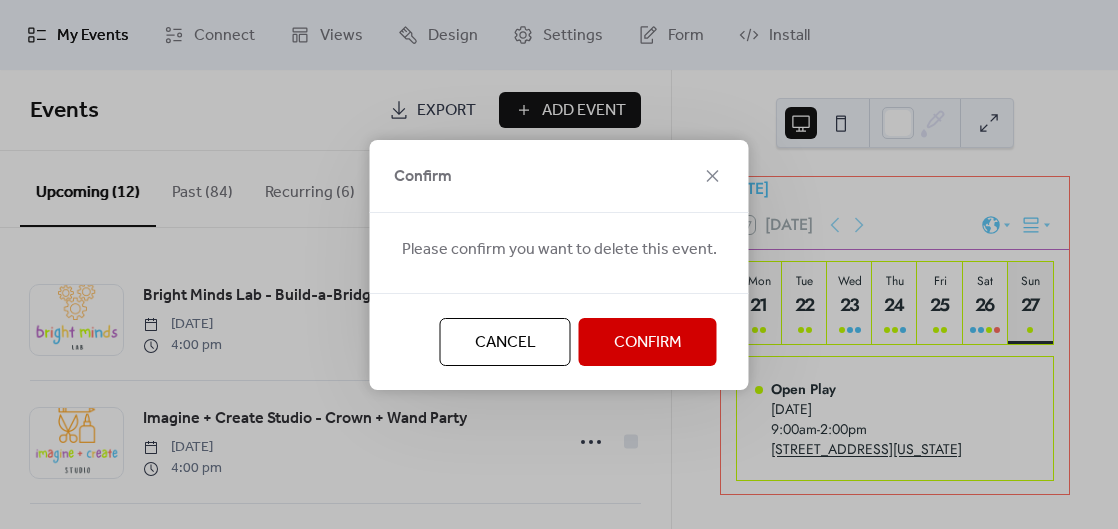 click on "Confirm" at bounding box center (648, 343) 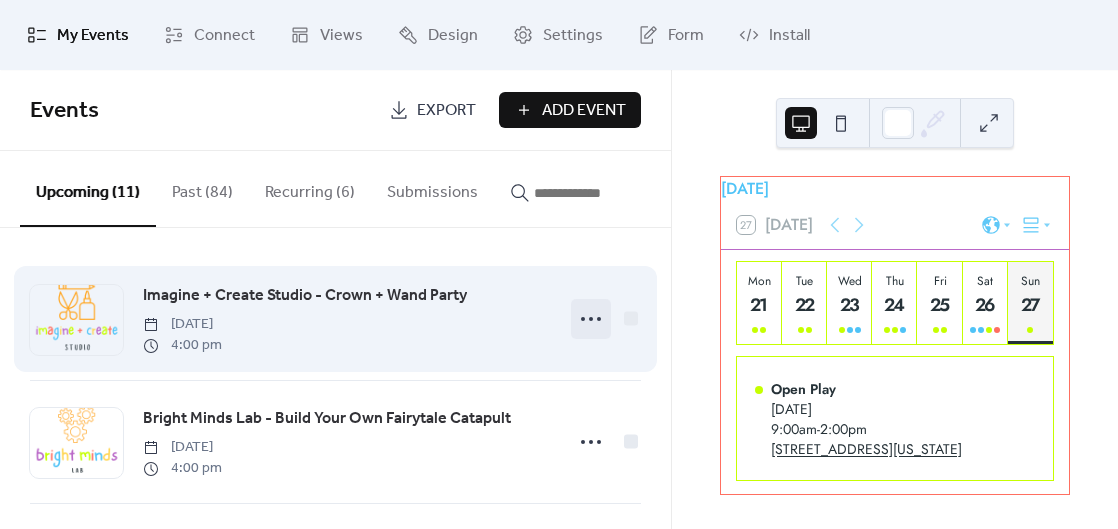 click 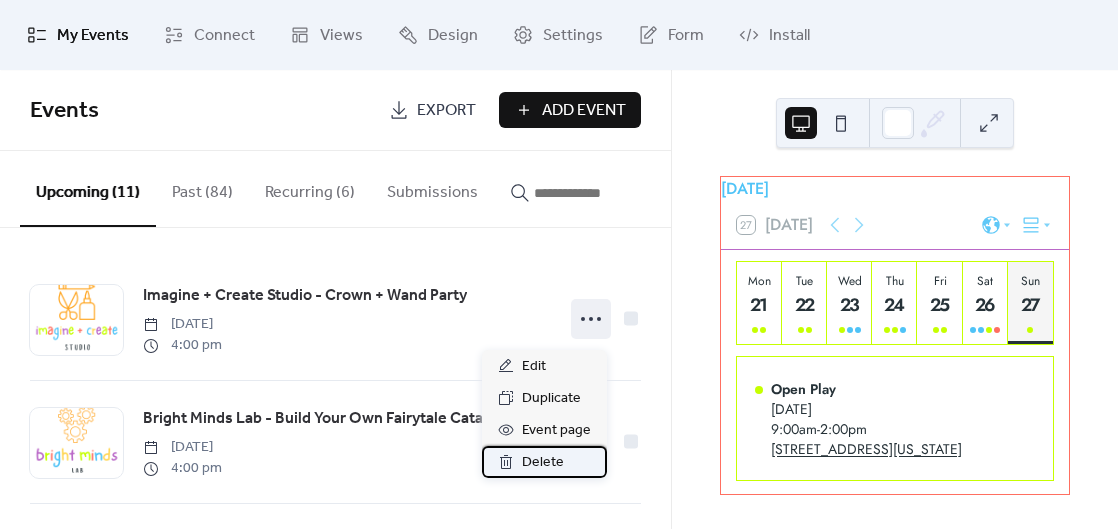 click on "Delete" at bounding box center [543, 463] 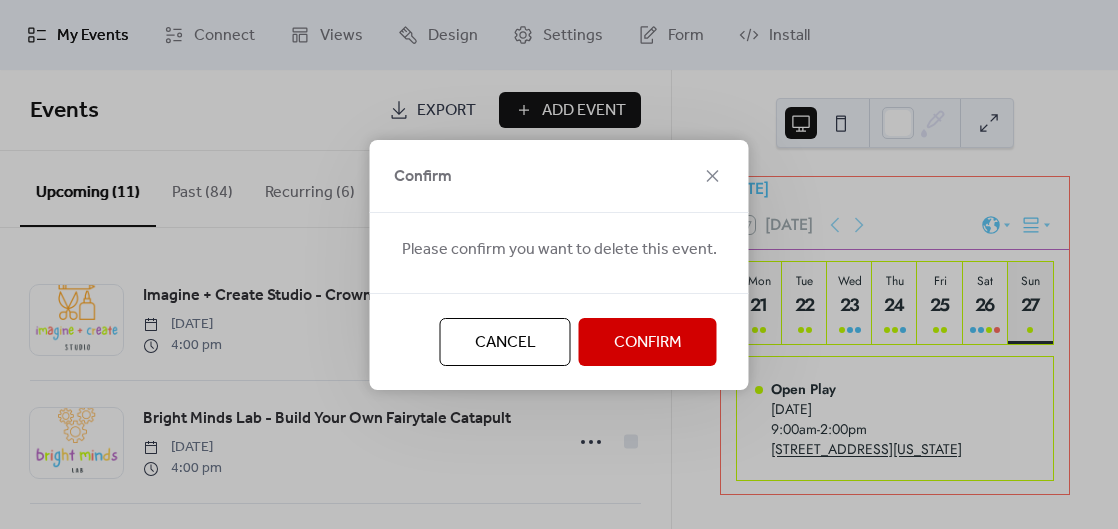 click on "Confirm" at bounding box center [648, 343] 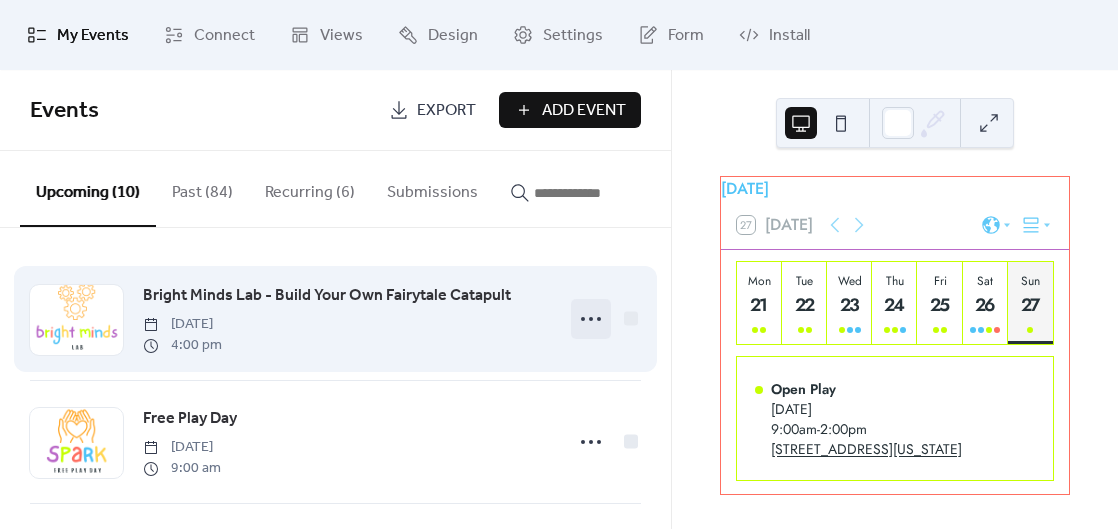 click 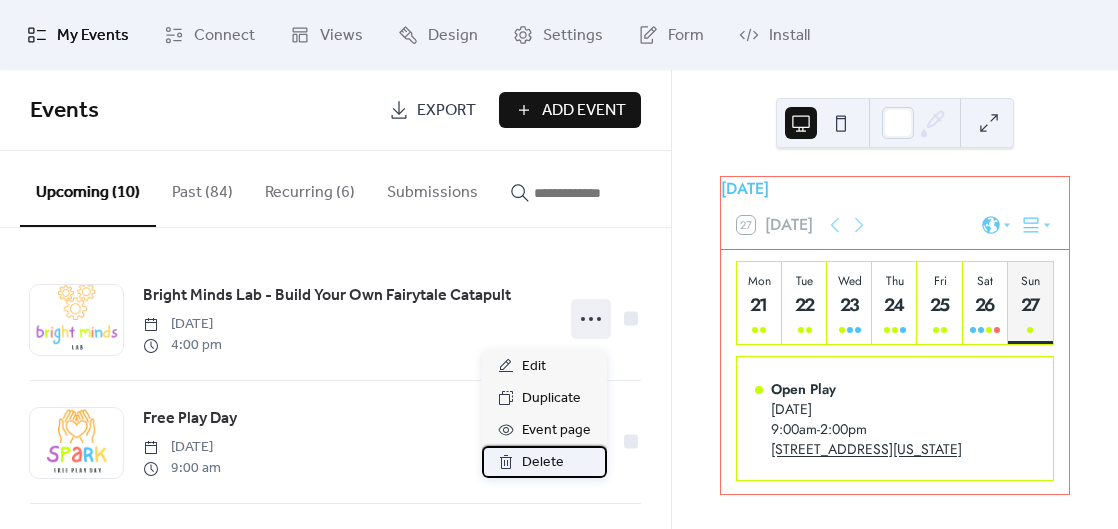 click on "Delete" at bounding box center [543, 463] 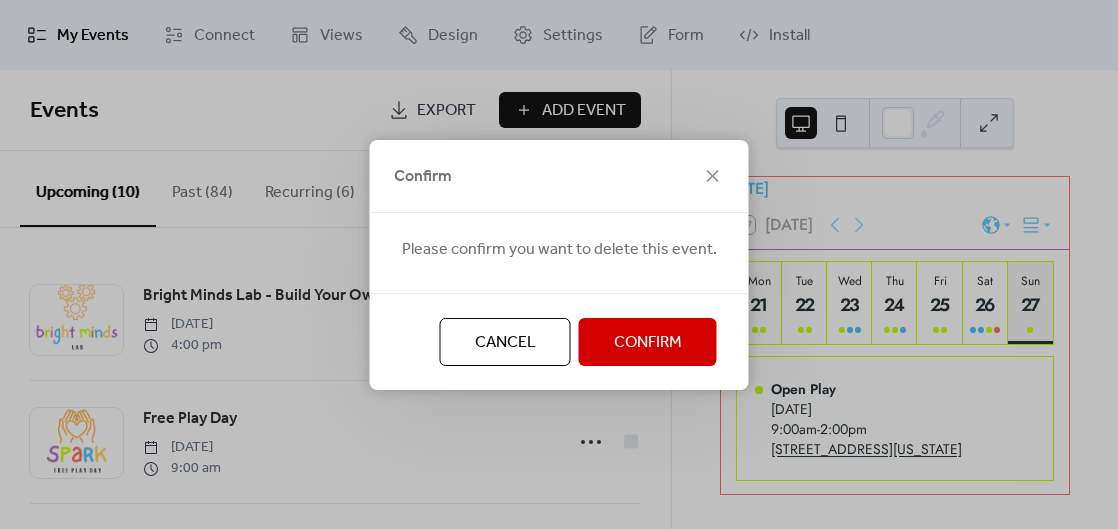 click on "Confirm" at bounding box center (648, 343) 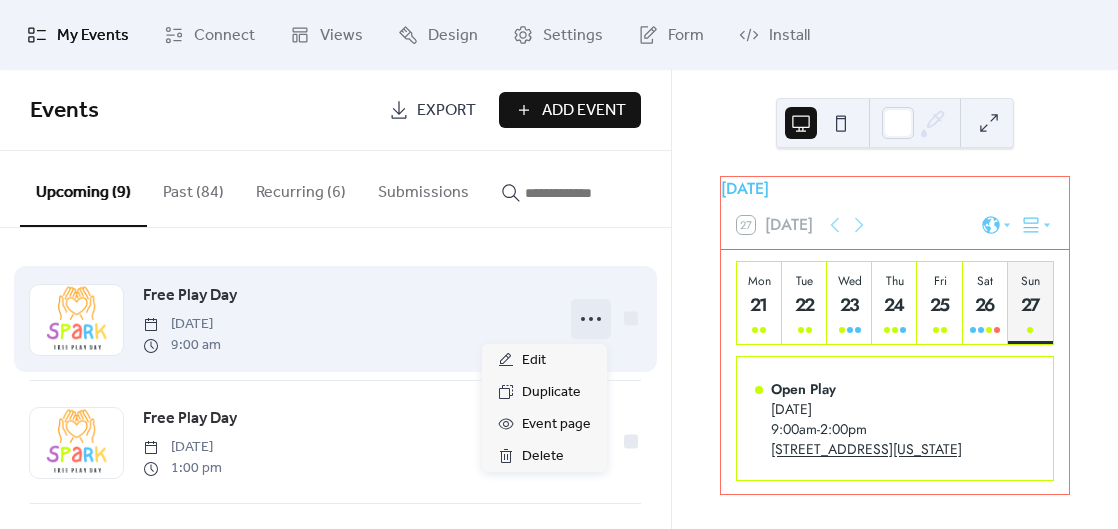 click 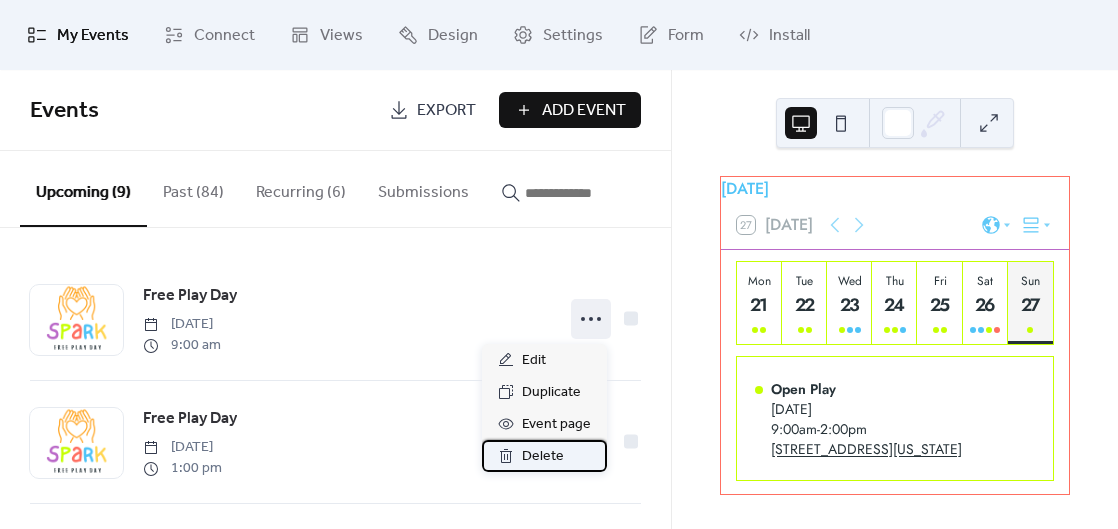 click on "Delete" at bounding box center (543, 457) 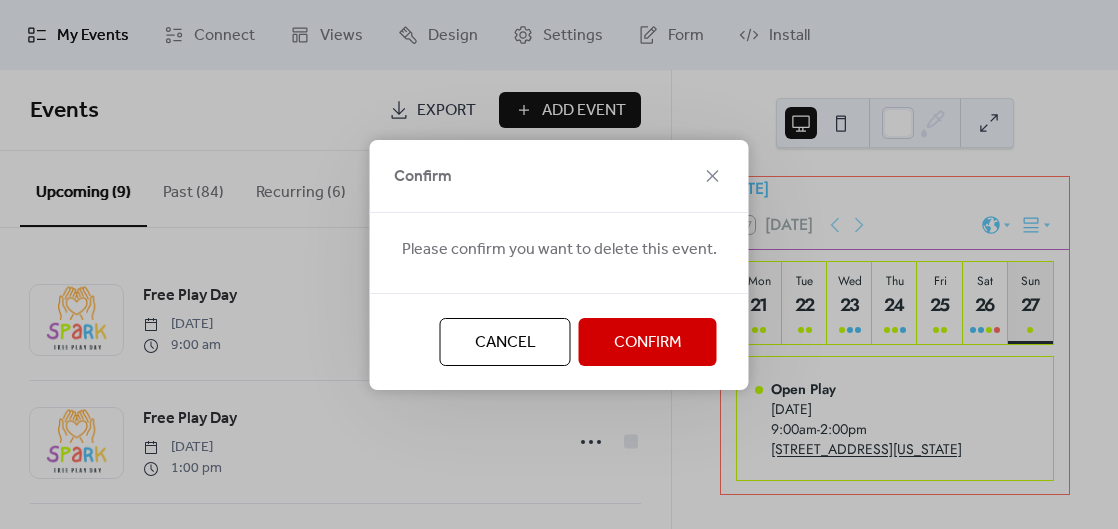 click on "Confirm" at bounding box center (648, 343) 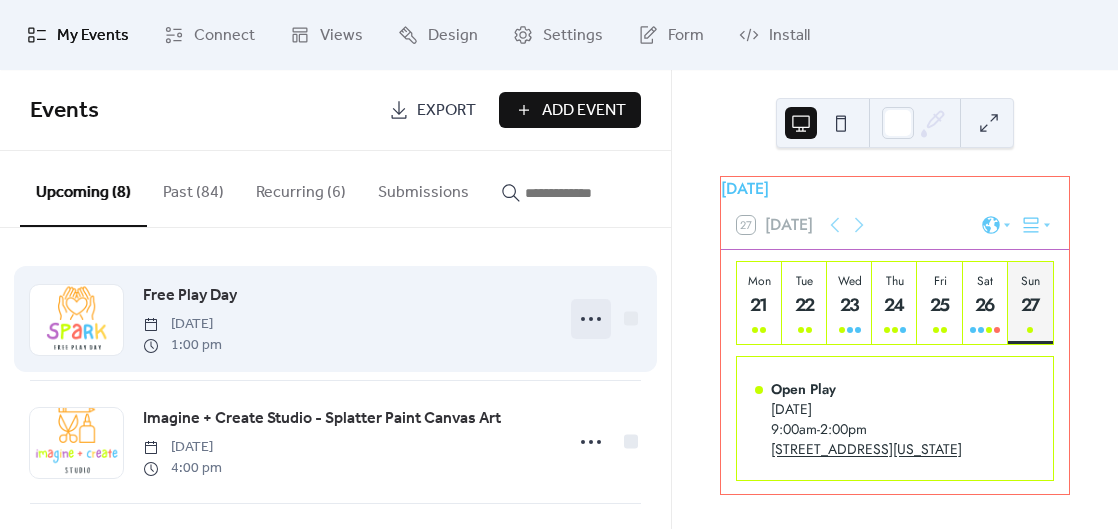 click 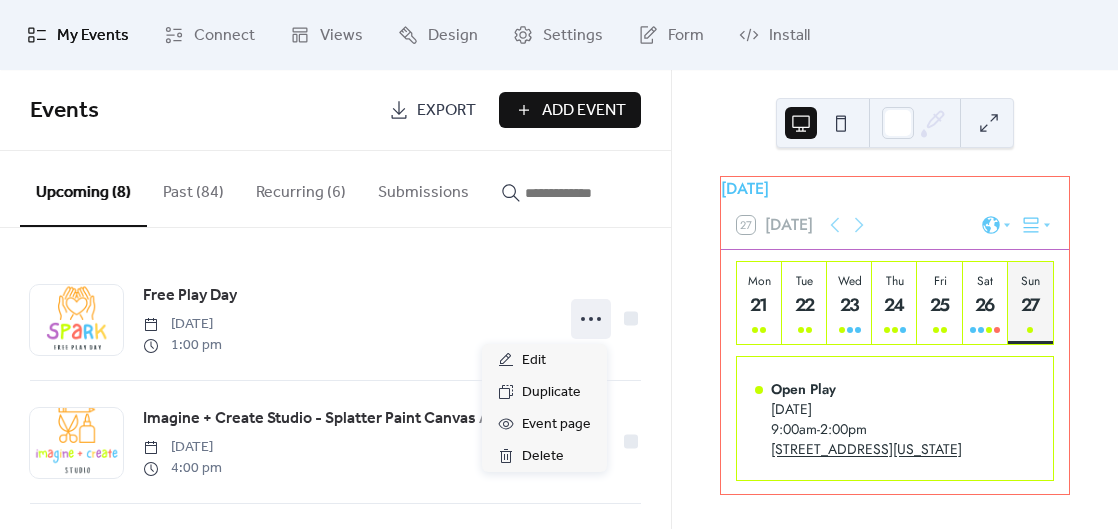 click on "Free Play Day [DATE] 1:00 pm Imagine + Create Studio - Splatter Paint Canvas Art [DATE] 4:00 pm Bright Minds Lab - Fizzy Color Lab [DATE] 4:00 pm Date Night Kids' Club [DATE] 5:00 pm Spark After Dark:  Moms Night [DATE] 4:00 pm Imagine + Create Studio - Sunshine Sand Art Jars [DATE] 4:00 pm Bright Minds Lab - Summer Ice Melt [DATE] 4:00 pm CLOSED [DATE]" at bounding box center [335, 378] 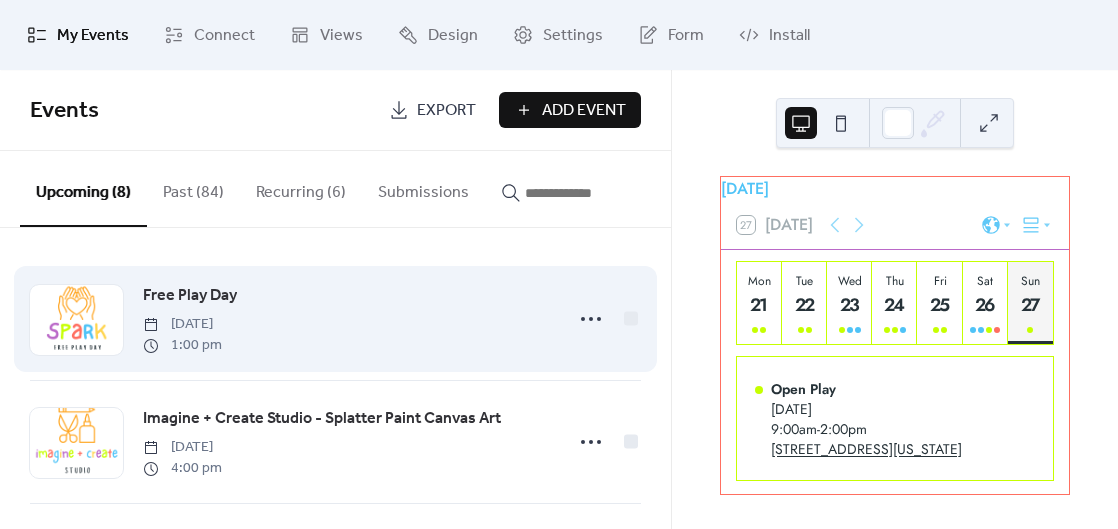 click on "Free Play Day [DATE] 1:00 pm" at bounding box center [335, 319] 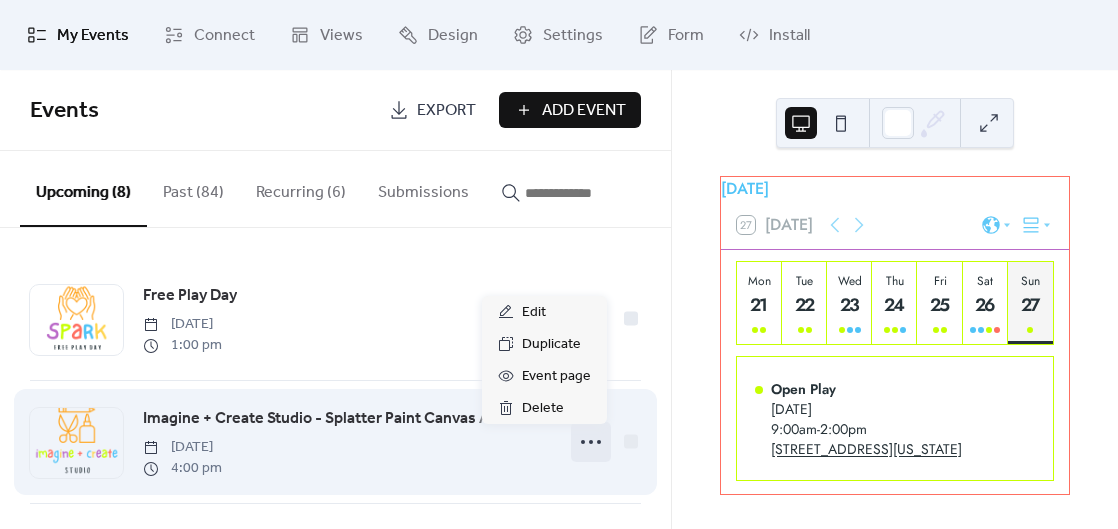 click 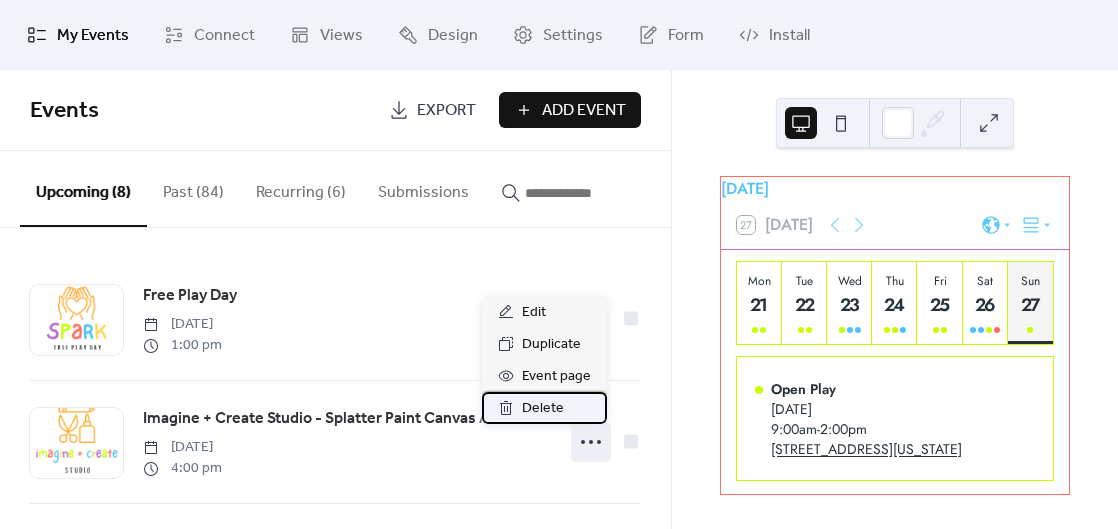 click on "Delete" at bounding box center (543, 409) 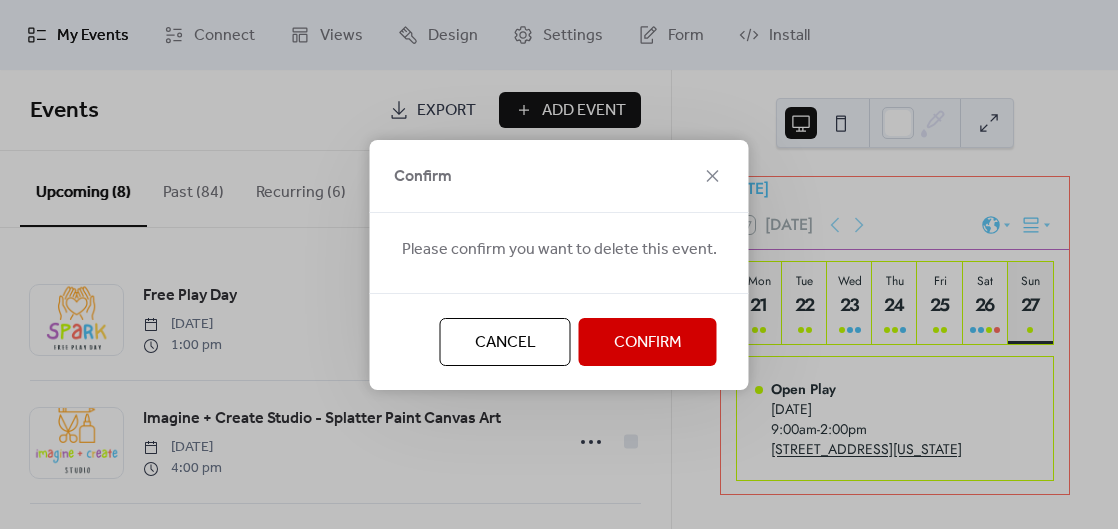 click on "Confirm" at bounding box center [648, 343] 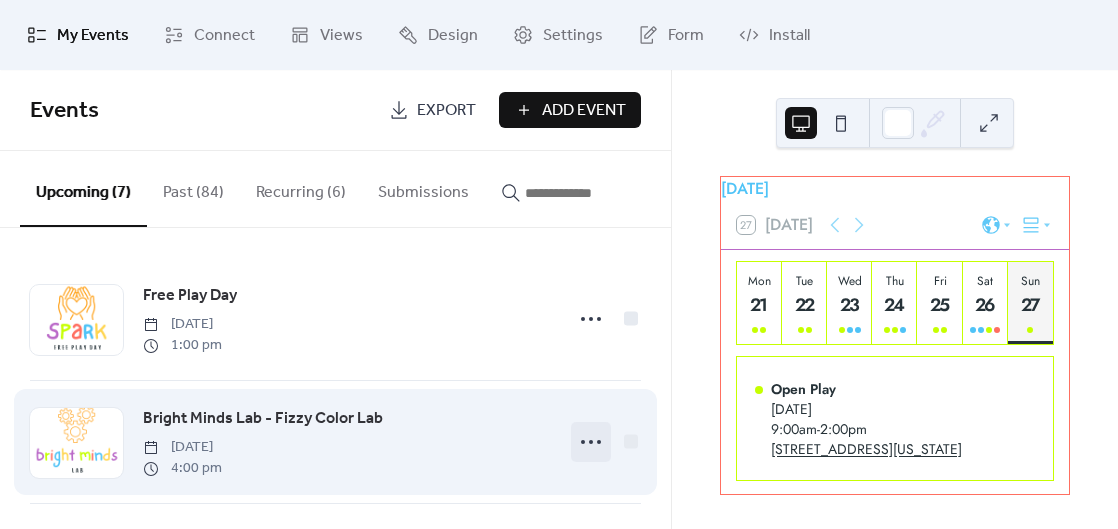 click 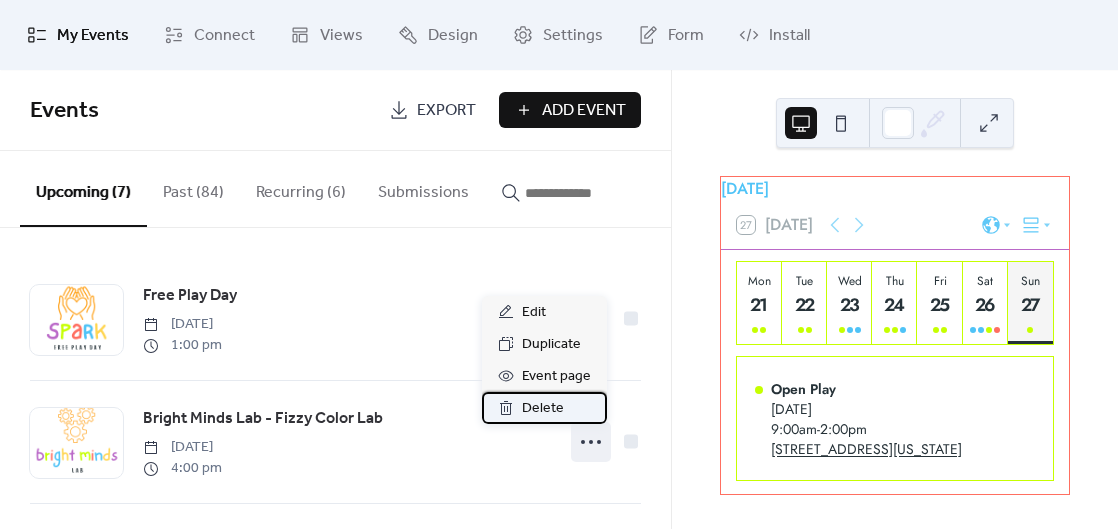 click on "Delete" at bounding box center [544, 408] 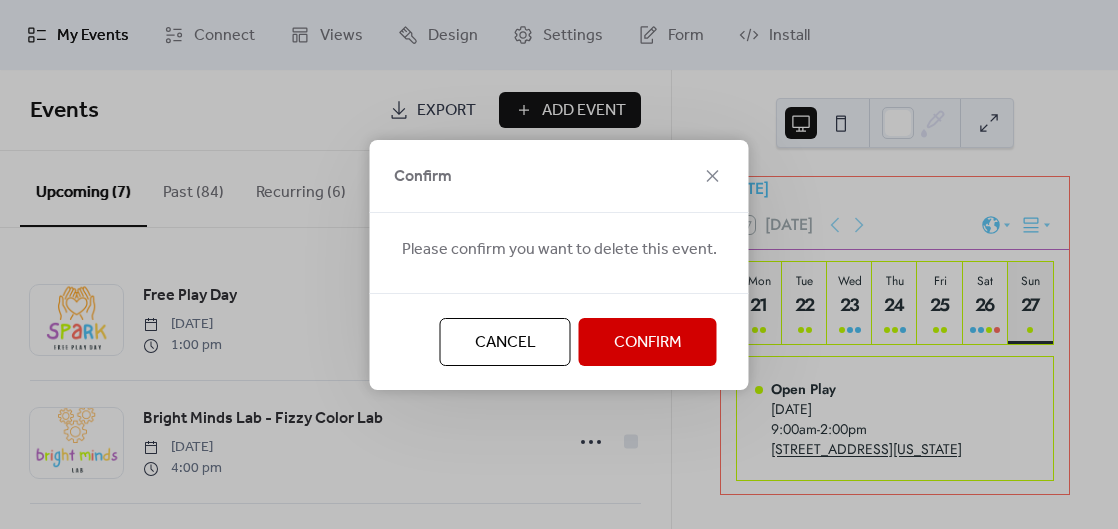 click on "Confirm" at bounding box center [648, 342] 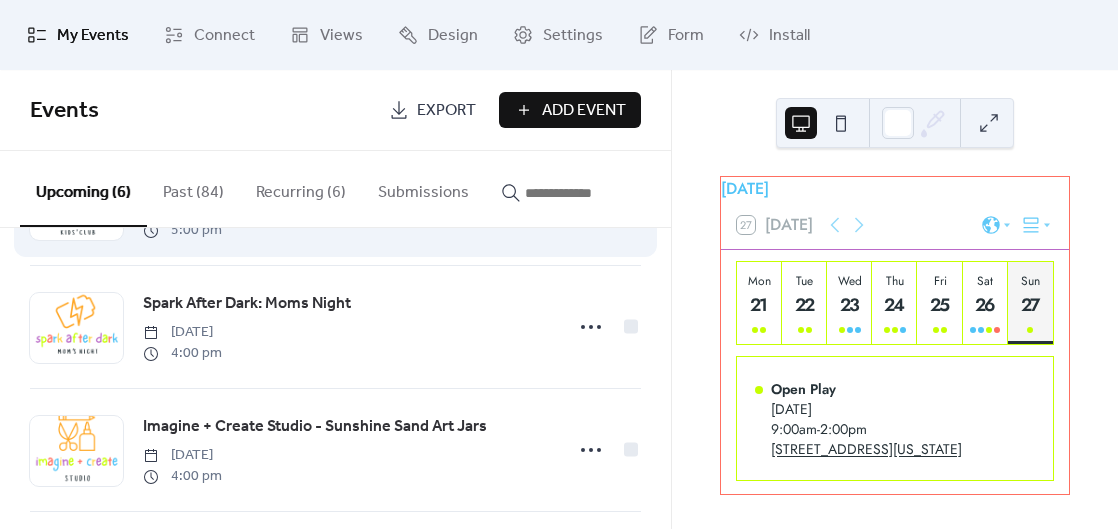 scroll, scrollTop: 239, scrollLeft: 0, axis: vertical 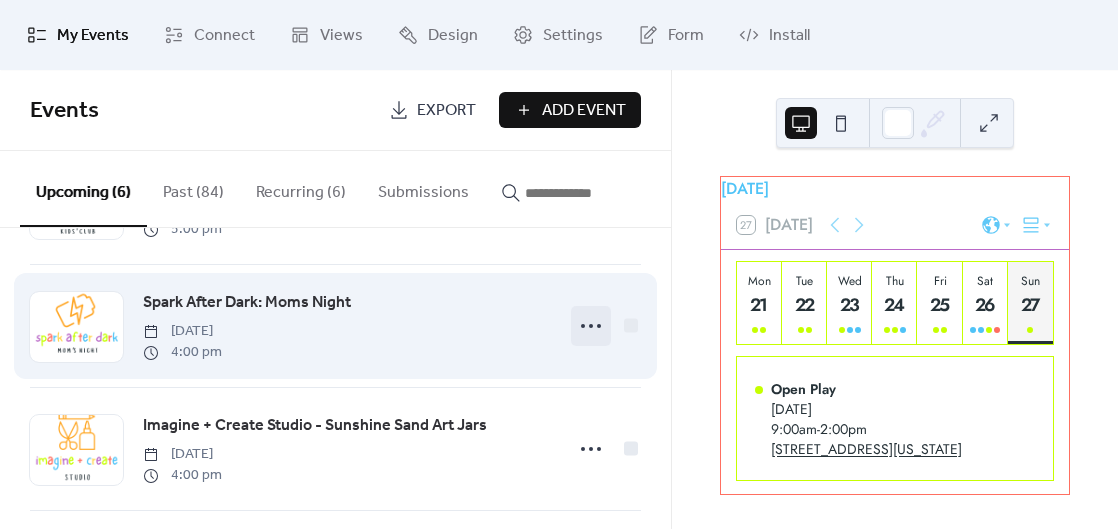 click 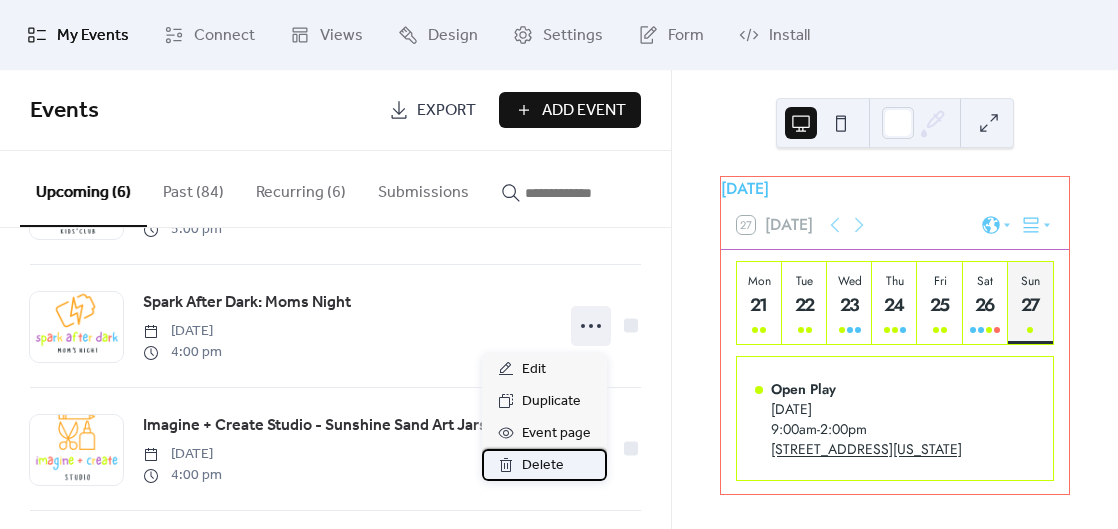 click on "Delete" at bounding box center [543, 466] 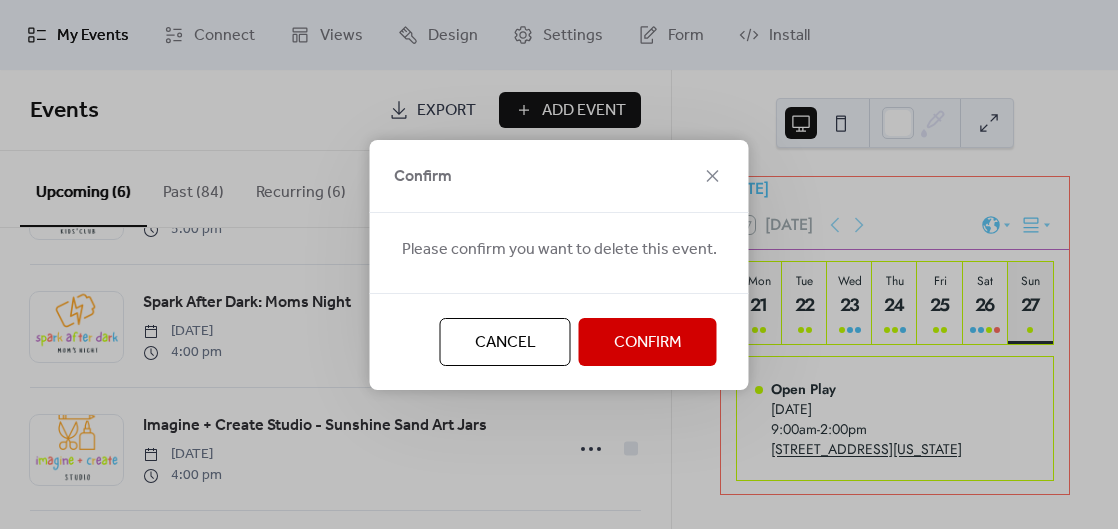 click on "Confirm" at bounding box center [648, 343] 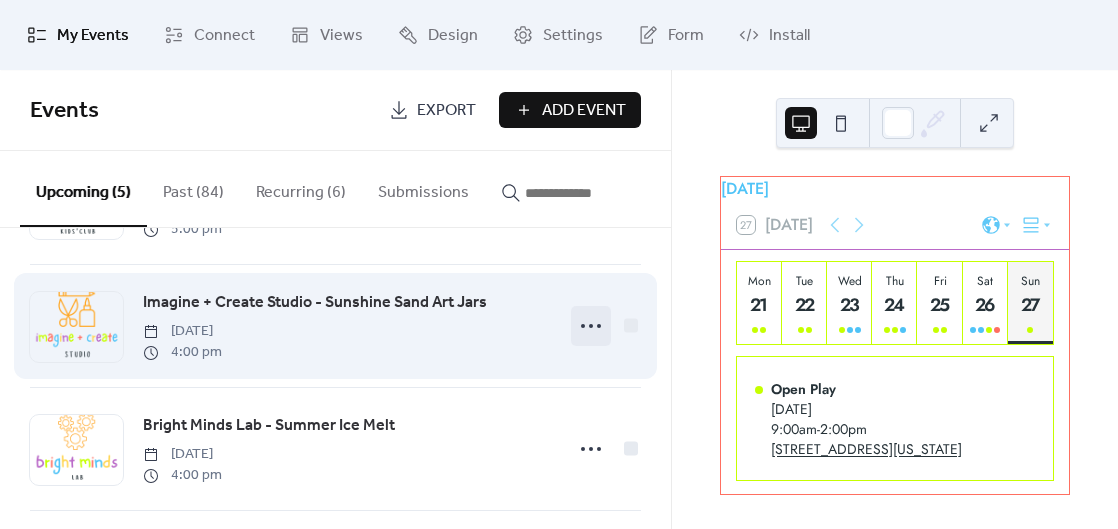 click 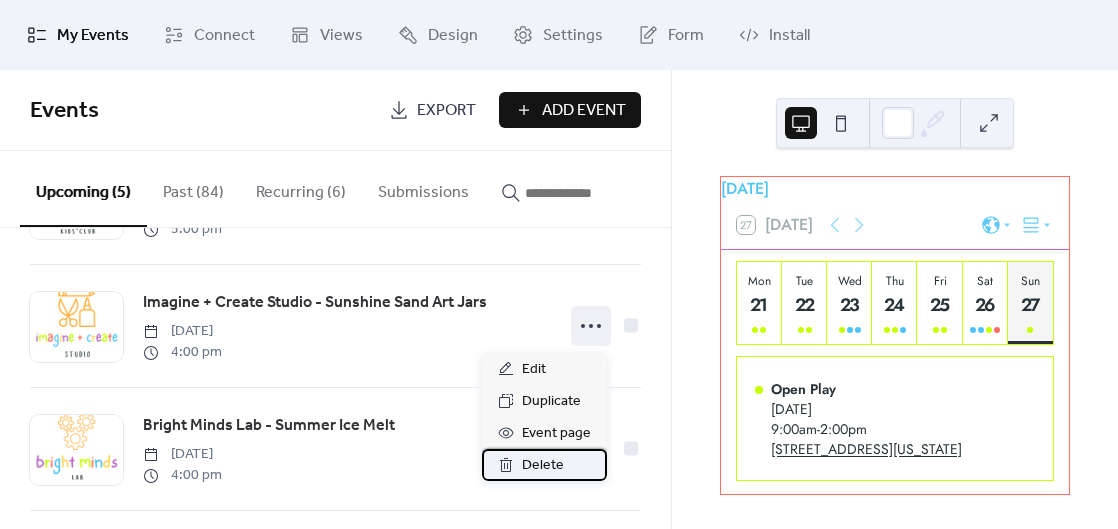click on "Delete" at bounding box center (544, 465) 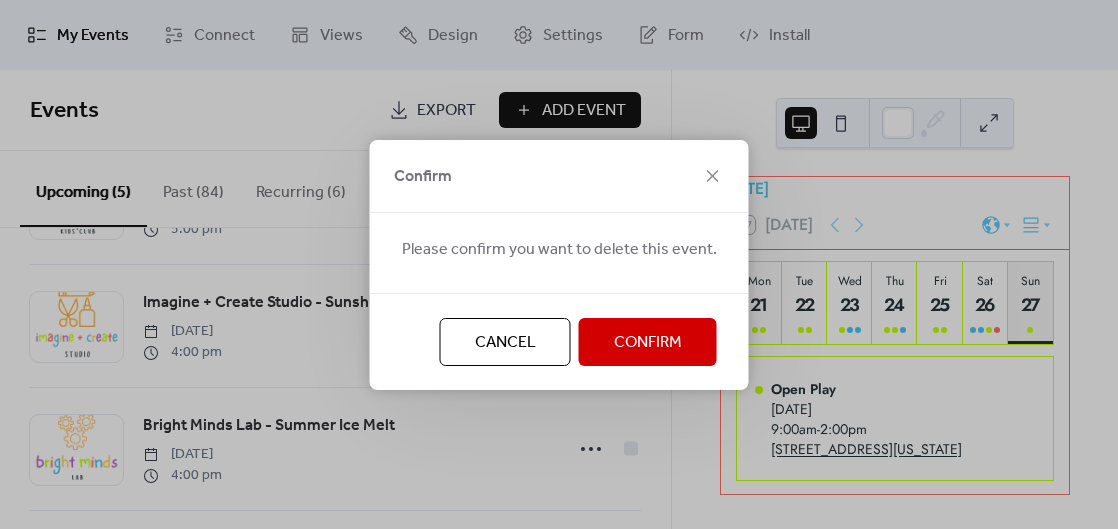 click on "Confirm" at bounding box center (648, 342) 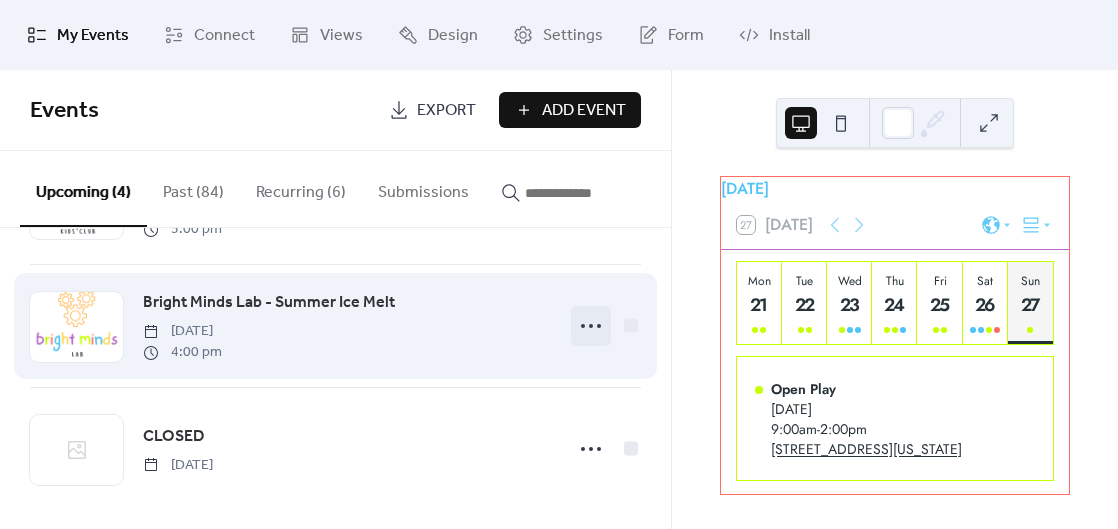 click 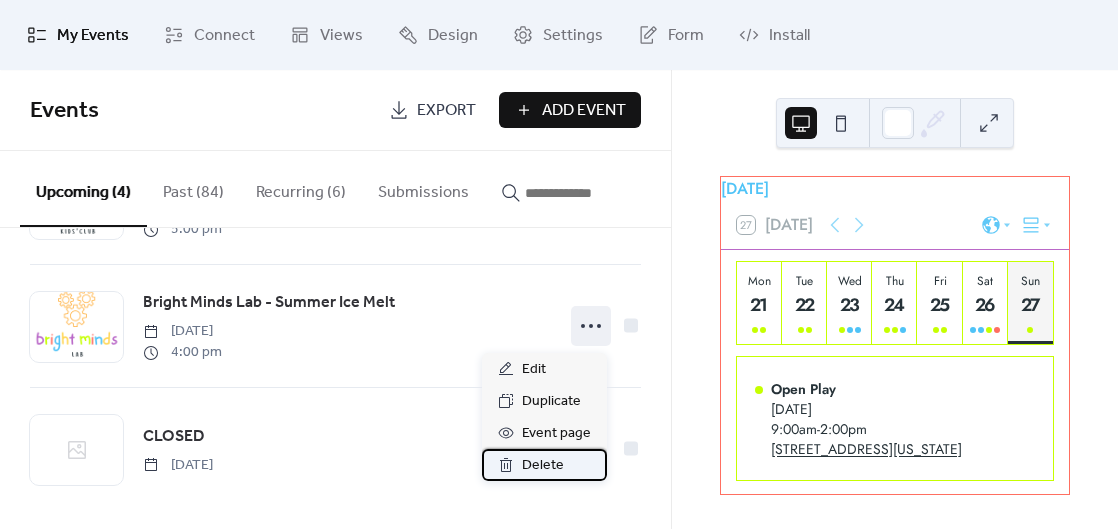 click on "Delete" at bounding box center [544, 465] 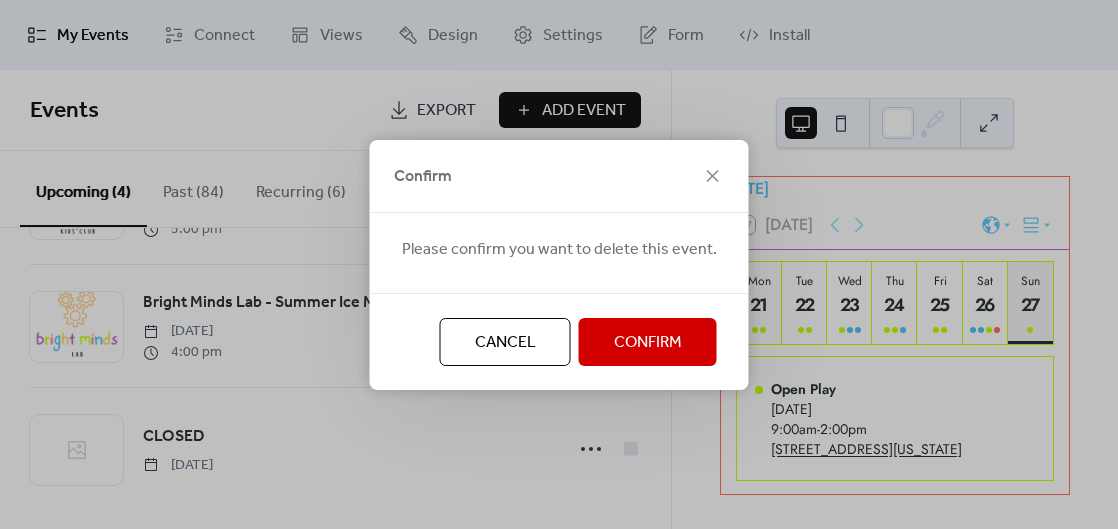 click on "Confirm" at bounding box center (648, 342) 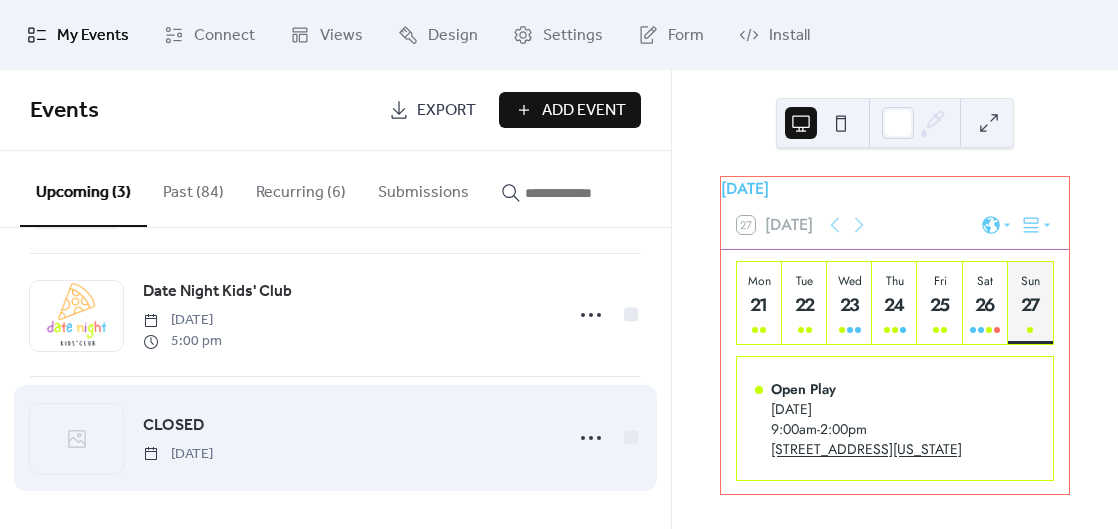 scroll, scrollTop: 0, scrollLeft: 0, axis: both 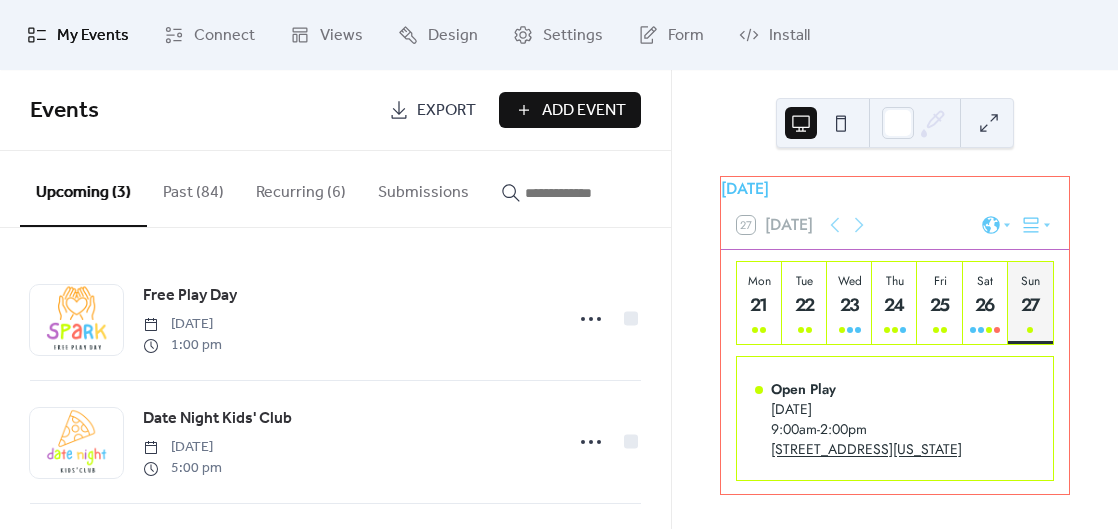 click on "Recurring (6)" at bounding box center [301, 188] 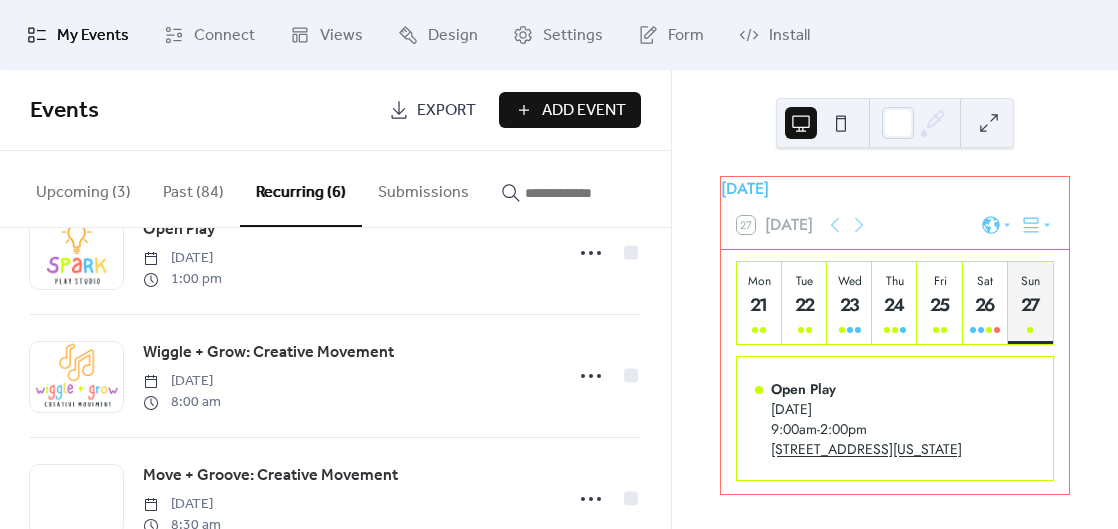 scroll, scrollTop: 502, scrollLeft: 0, axis: vertical 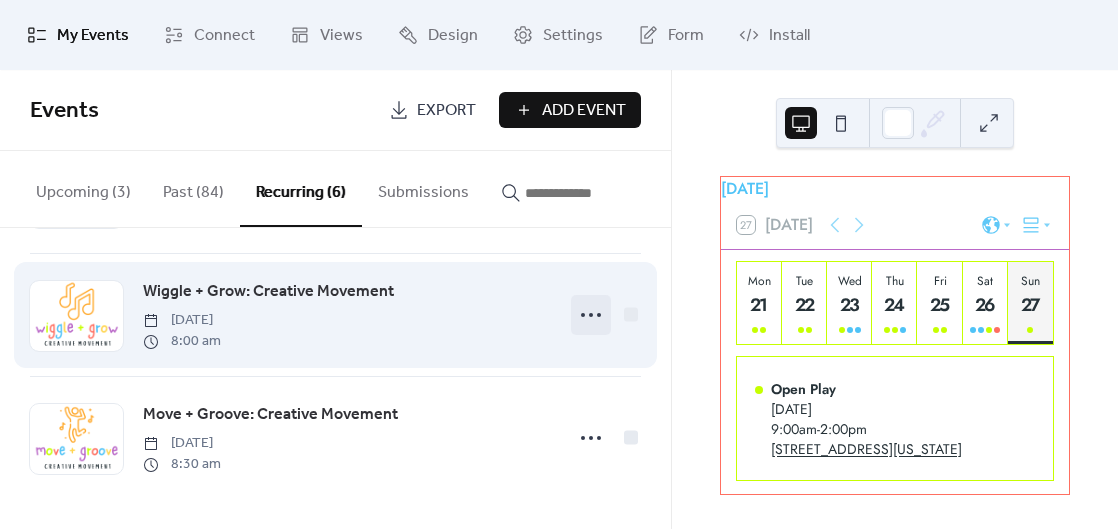 click 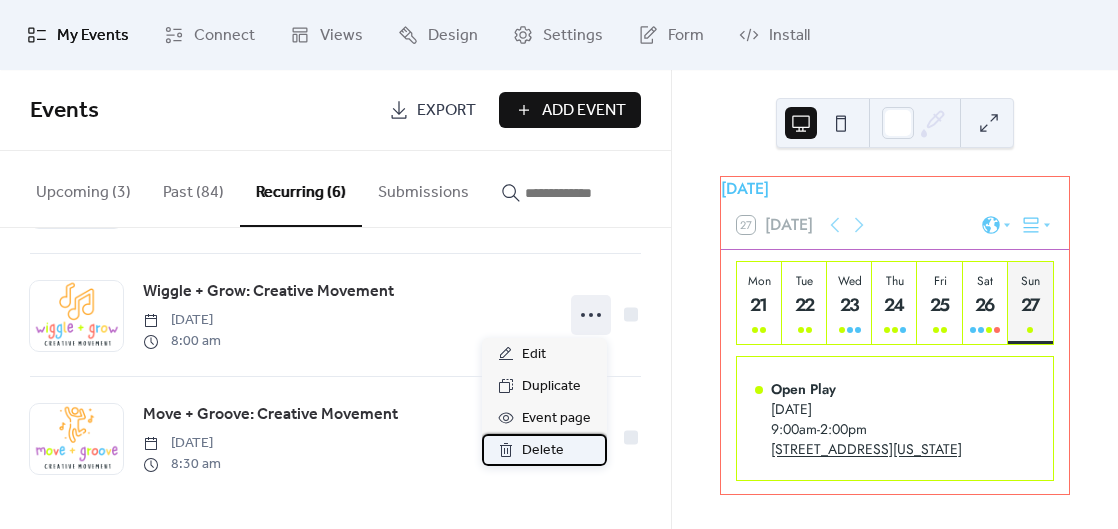 click on "Delete" at bounding box center [543, 451] 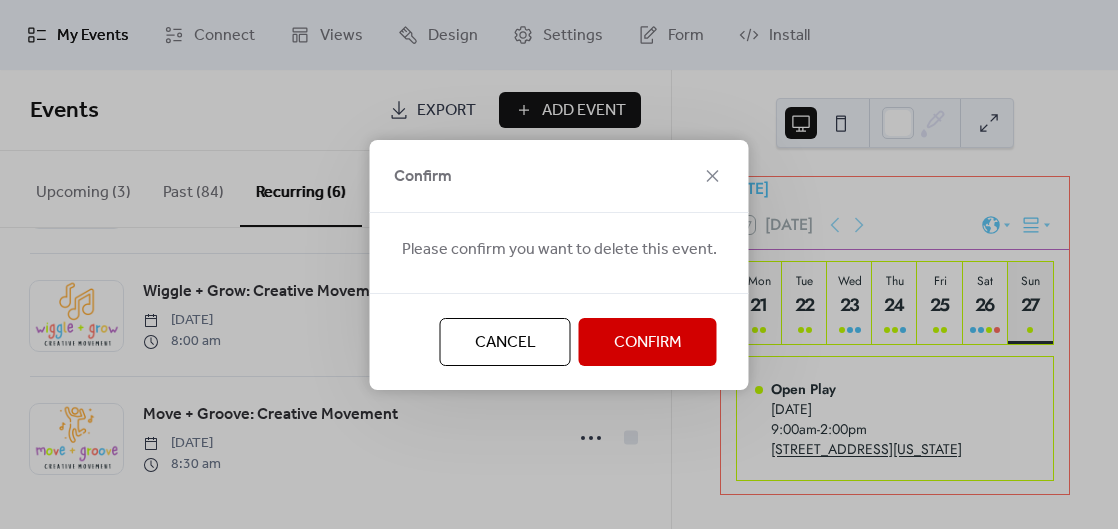 click on "Confirm" at bounding box center [648, 343] 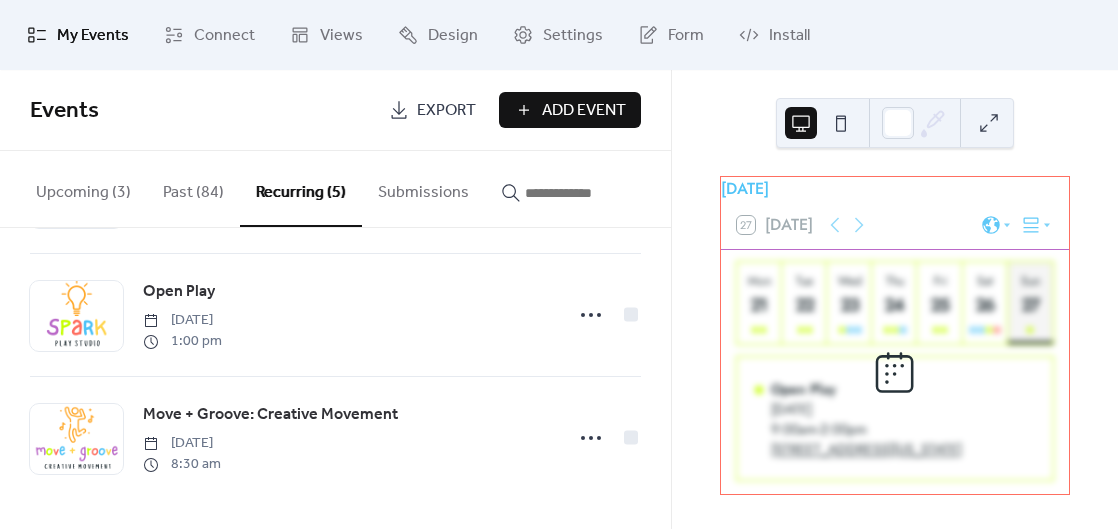 scroll, scrollTop: 378, scrollLeft: 0, axis: vertical 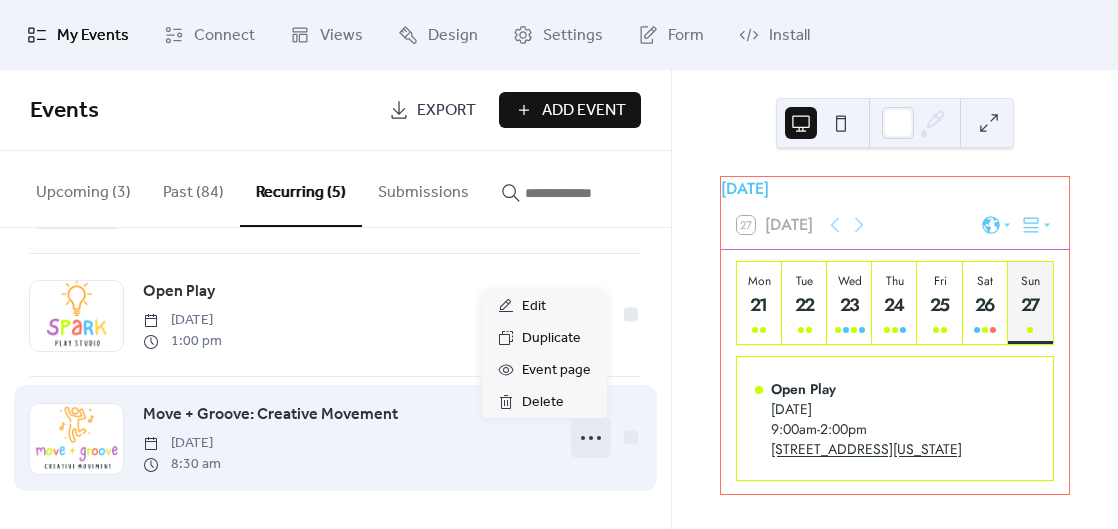 click 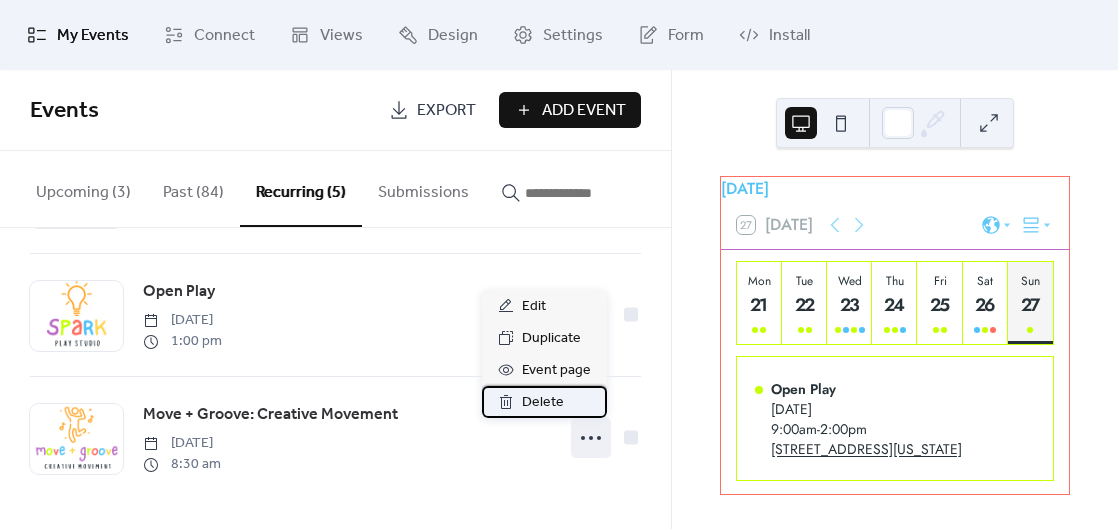 click on "Delete" at bounding box center (543, 403) 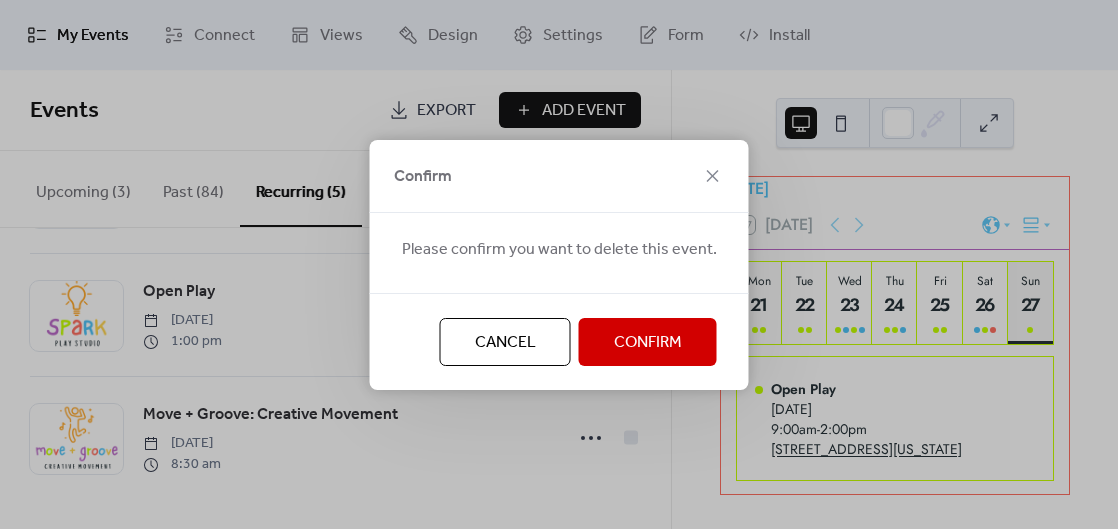 click on "Confirm" at bounding box center [648, 343] 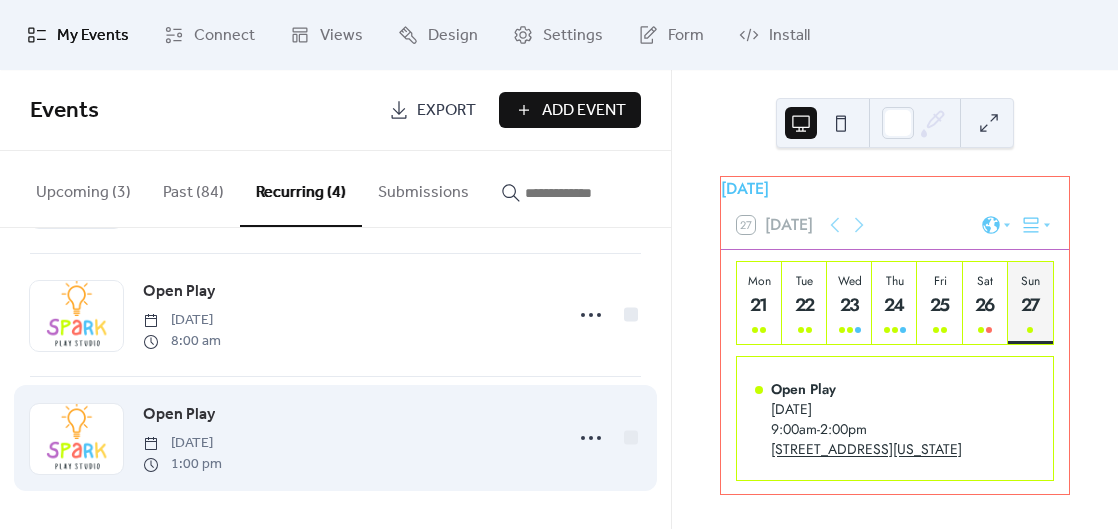scroll, scrollTop: 0, scrollLeft: 0, axis: both 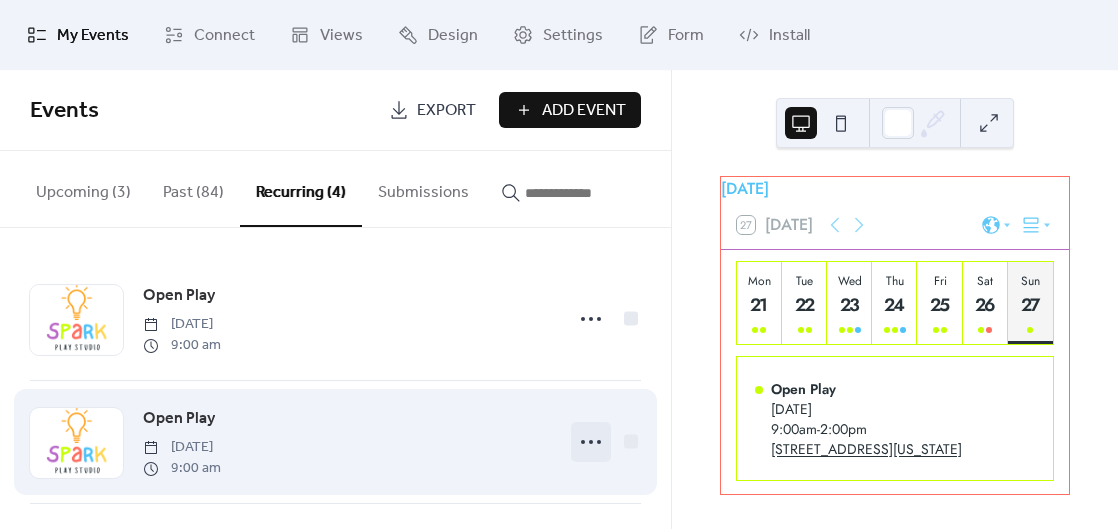 click 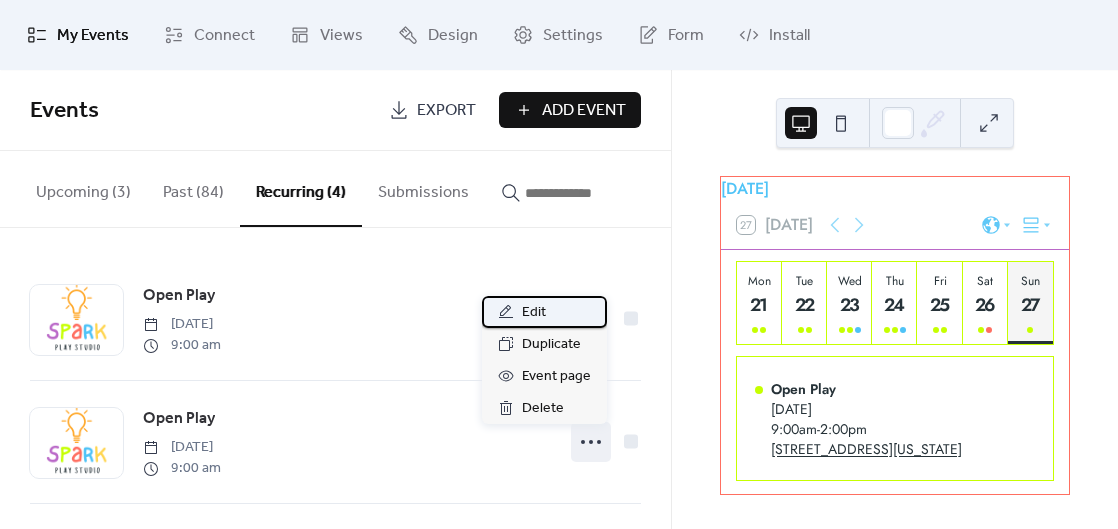 click on "Edit" at bounding box center (544, 312) 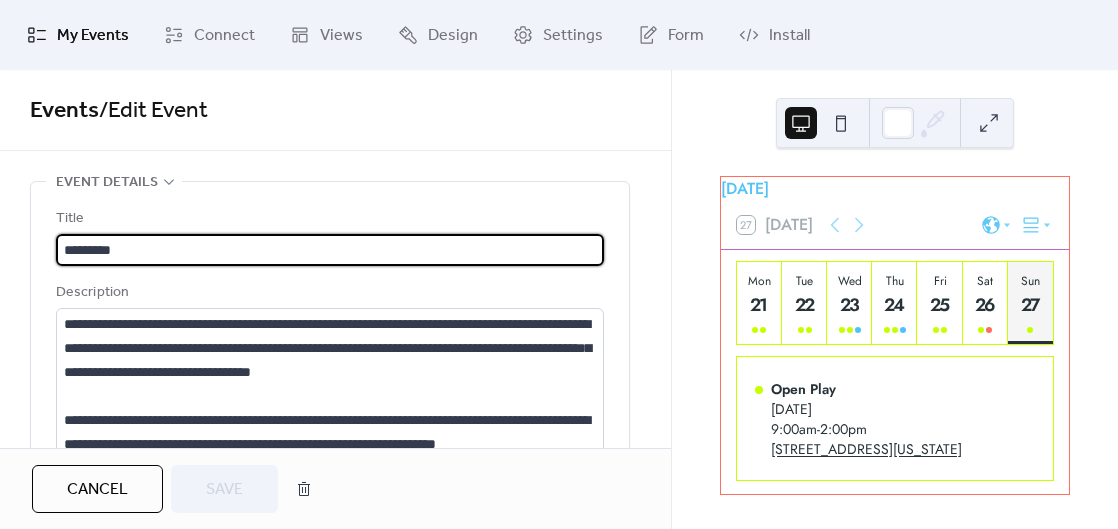 type on "**********" 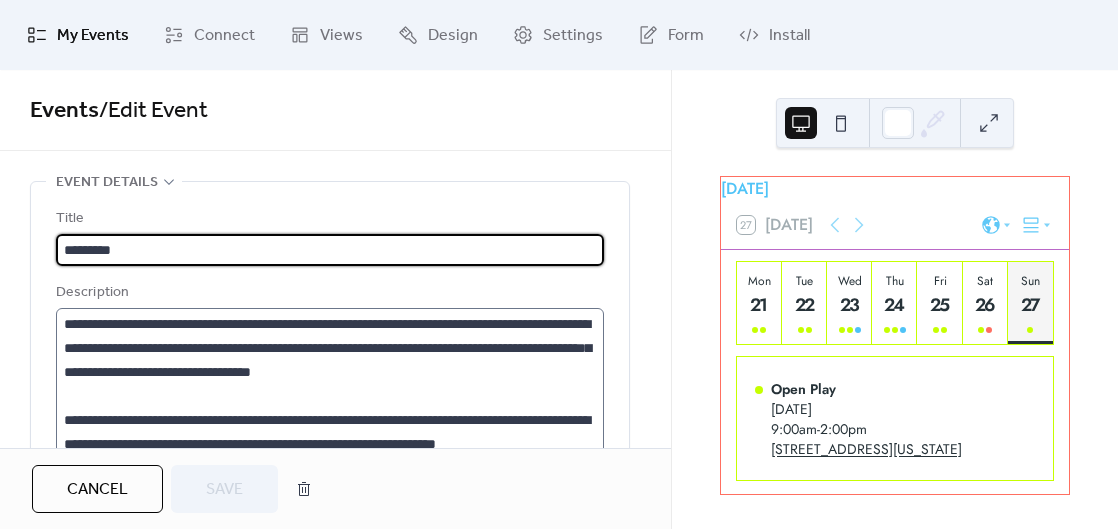 scroll, scrollTop: 216, scrollLeft: 0, axis: vertical 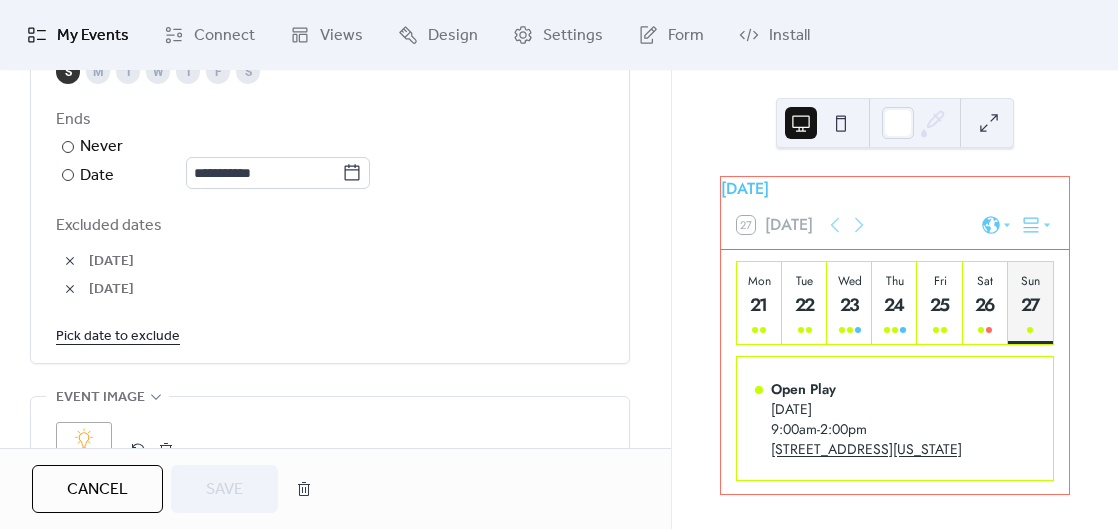 click on "Pick date to exclude" at bounding box center [118, 335] 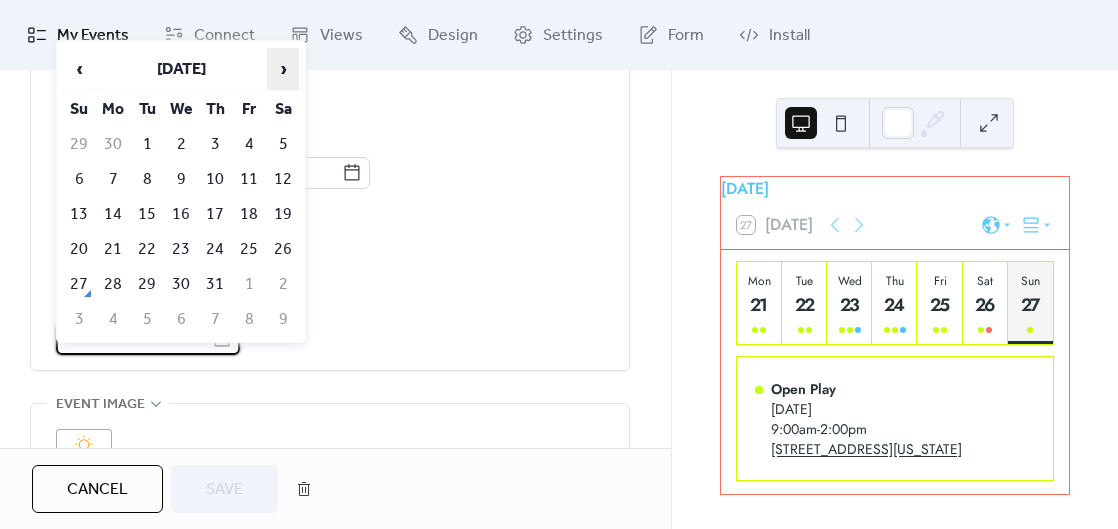 click on "›" at bounding box center (283, 69) 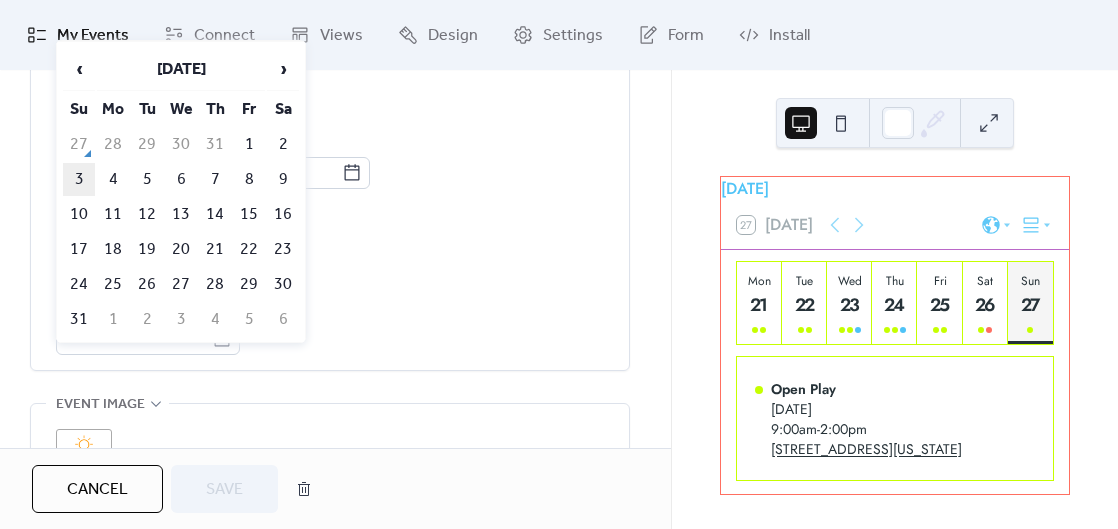 click on "3" at bounding box center (79, 179) 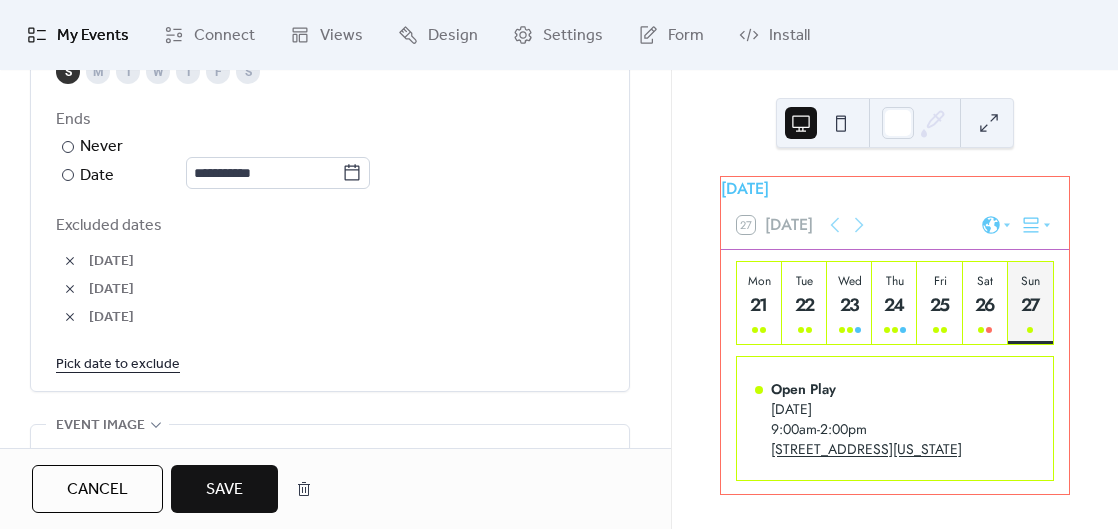 click on "Save" at bounding box center (224, 490) 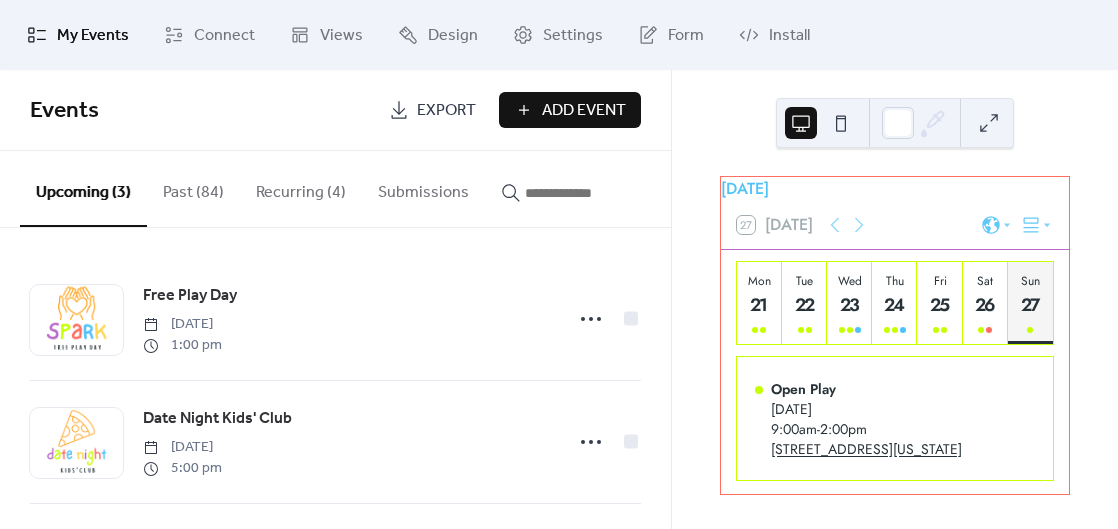 click on "Add Event" at bounding box center (584, 111) 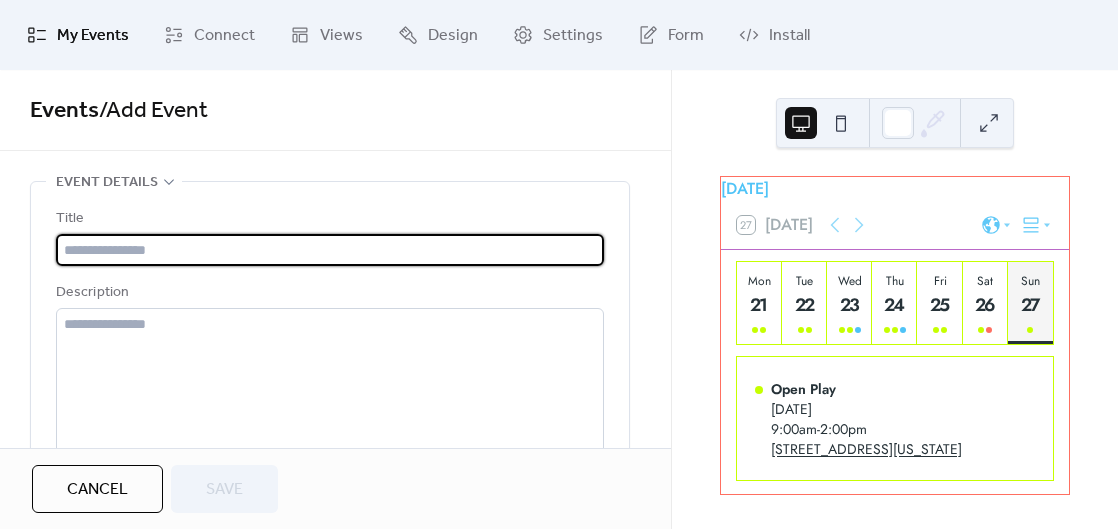 click on "Cancel" at bounding box center [97, 490] 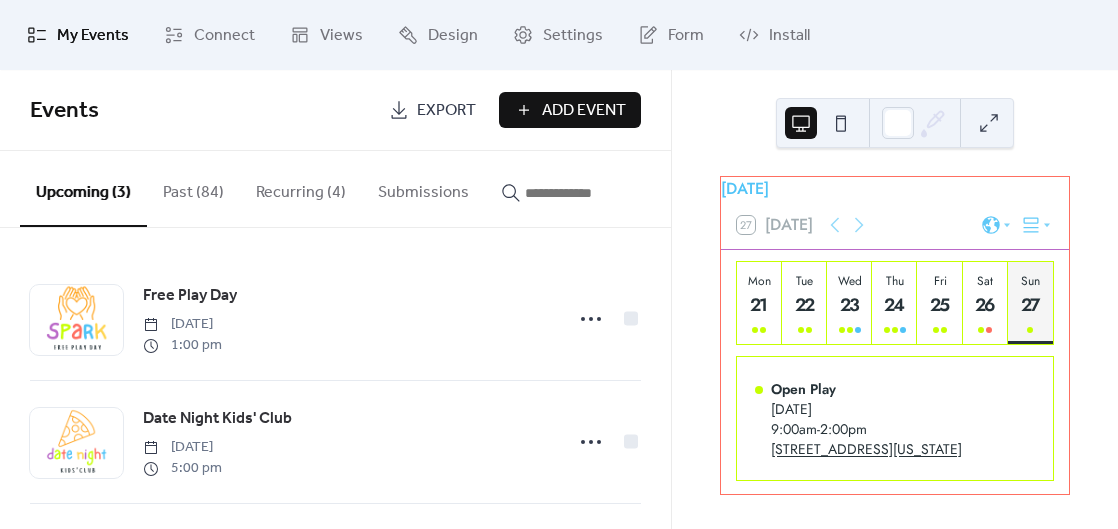 click on "Recurring (4)" at bounding box center [301, 188] 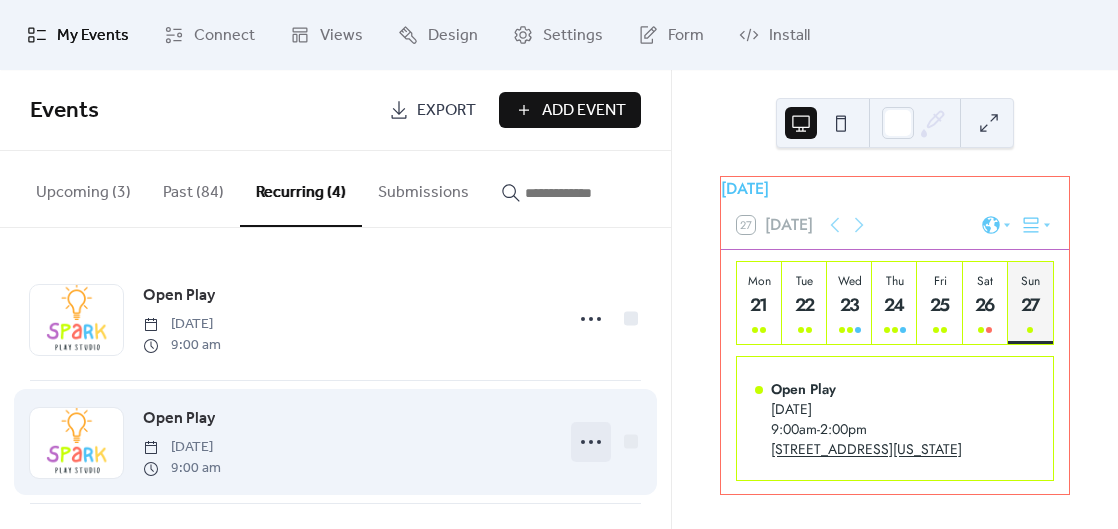 click 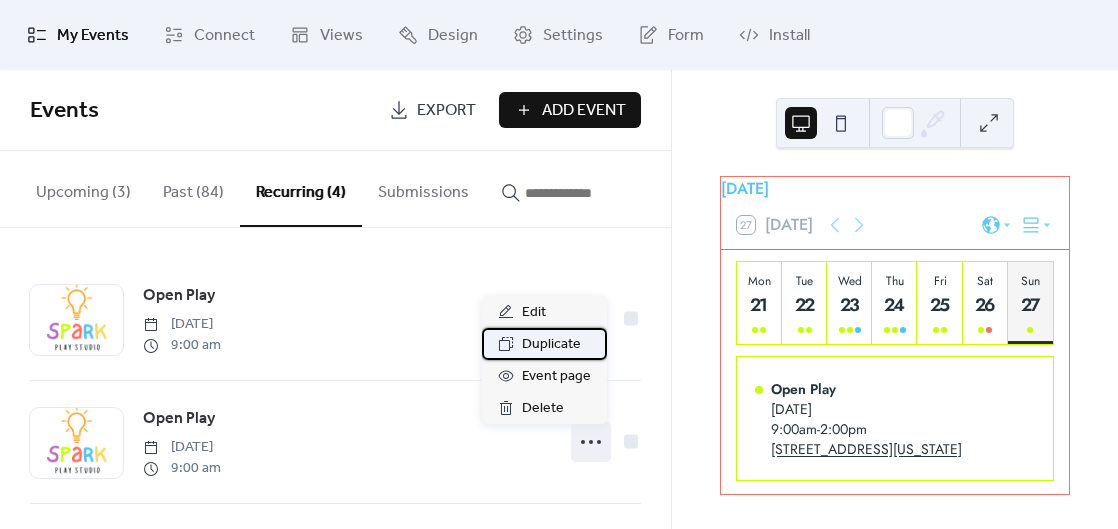 click on "Duplicate" at bounding box center [551, 345] 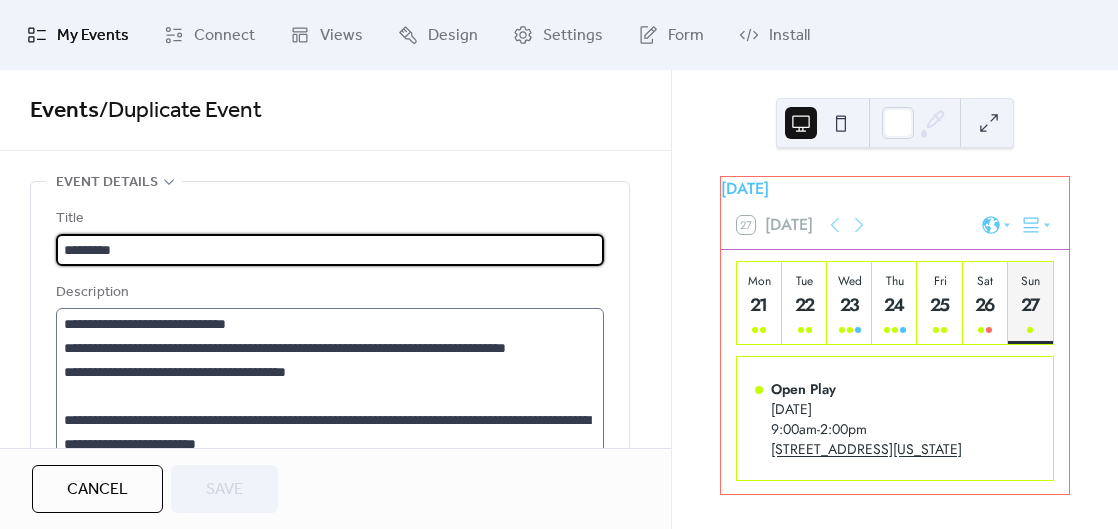 scroll, scrollTop: 216, scrollLeft: 0, axis: vertical 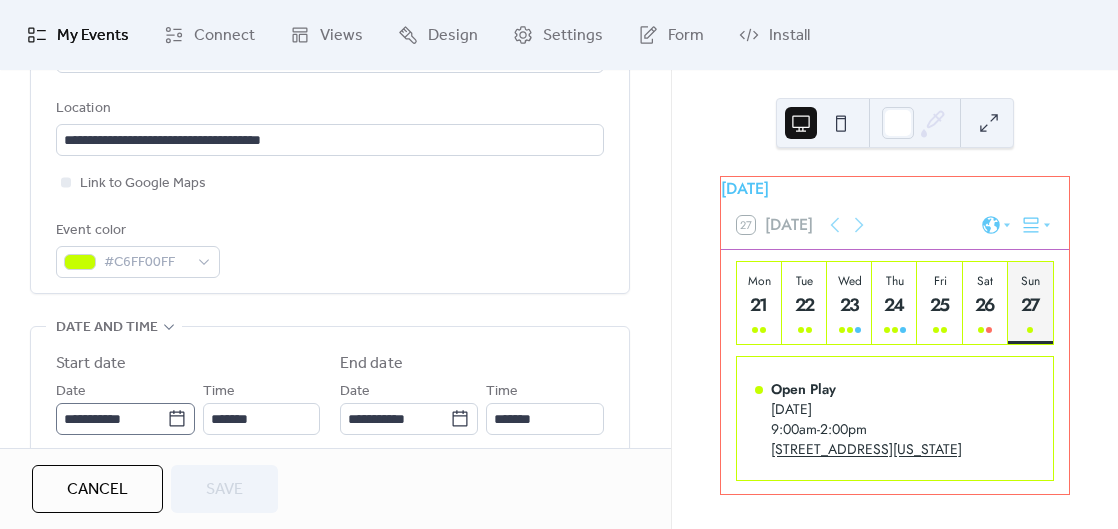 click 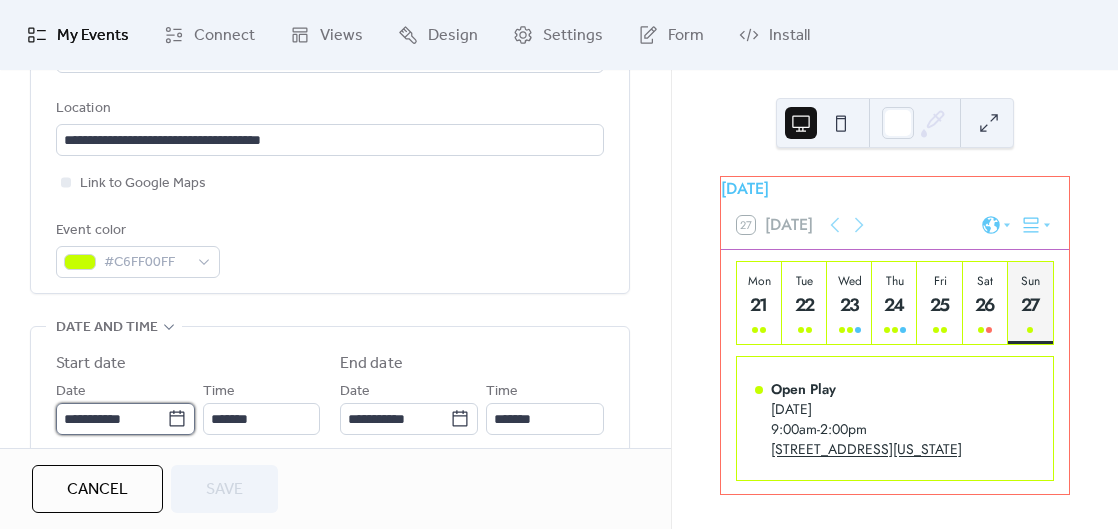 click on "**********" at bounding box center (111, 419) 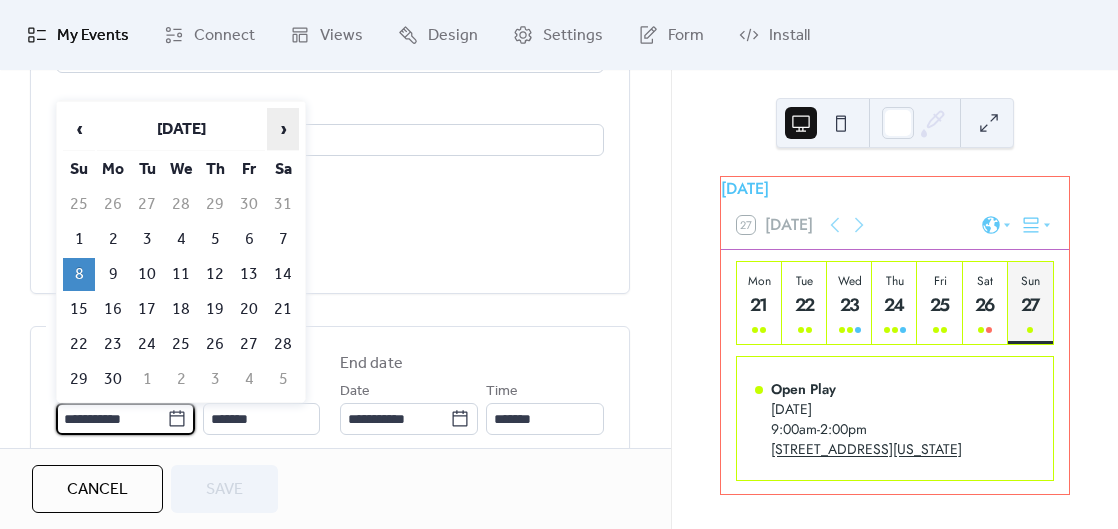 click on "›" at bounding box center [283, 129] 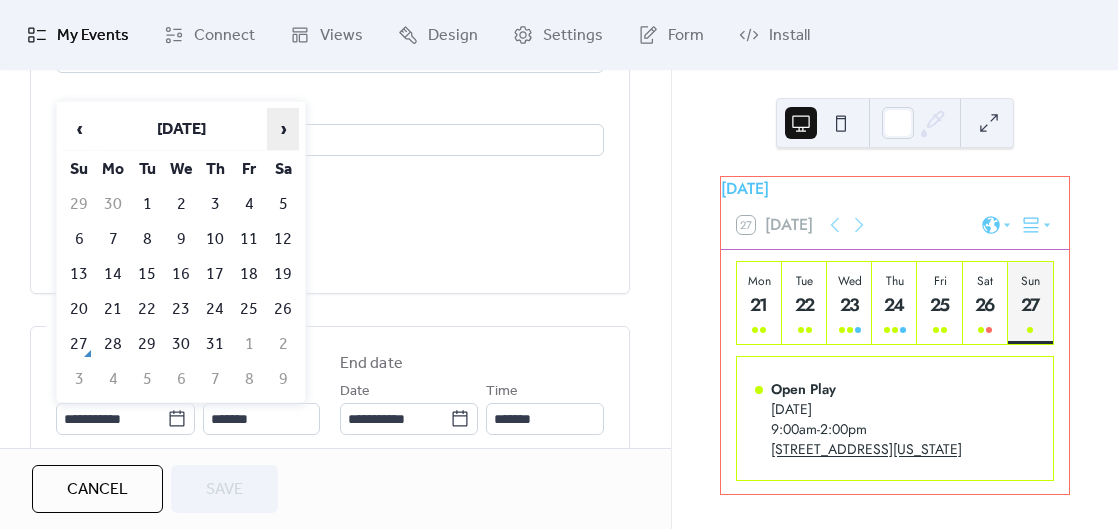 click on "›" at bounding box center [283, 129] 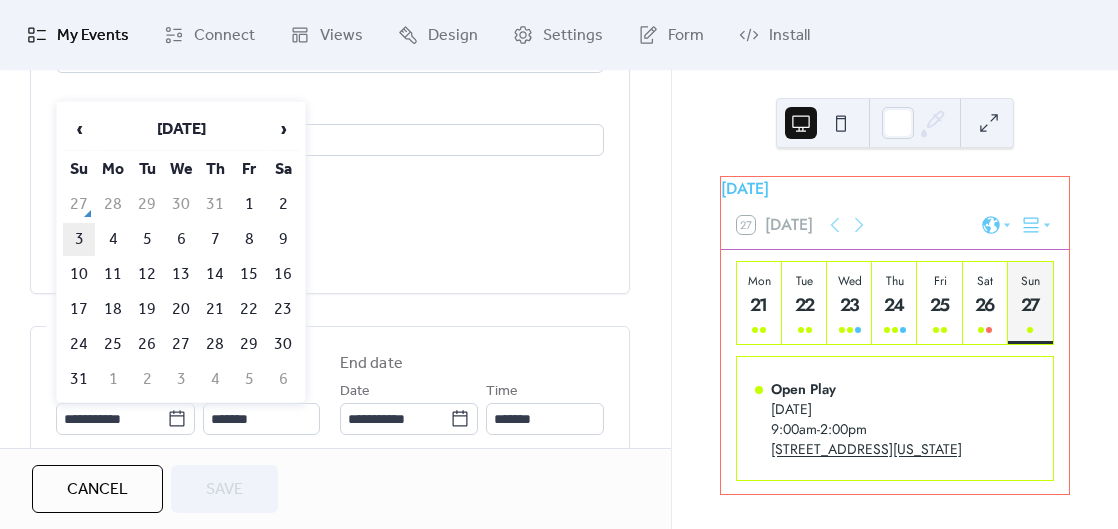 click on "3" at bounding box center (79, 239) 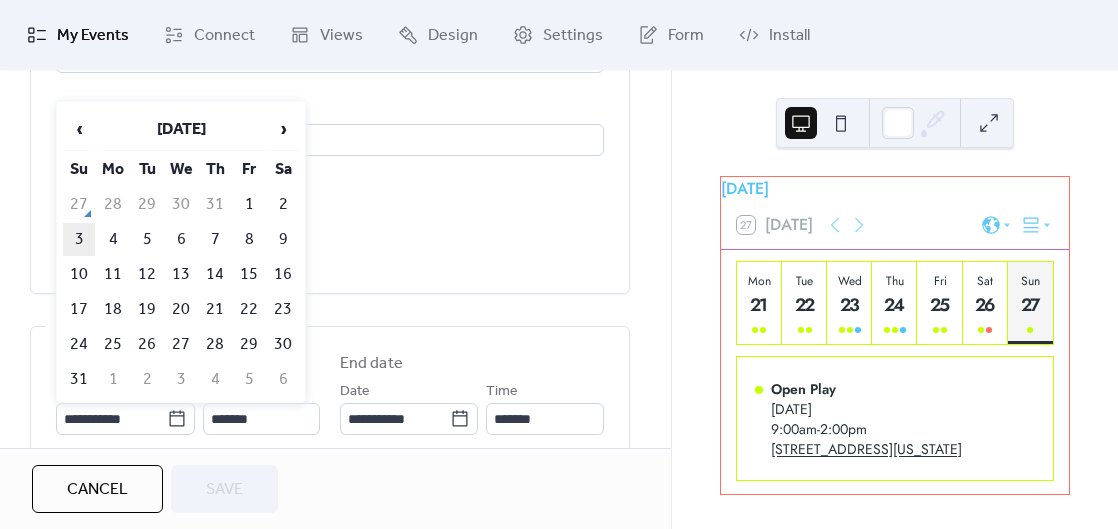 type on "**********" 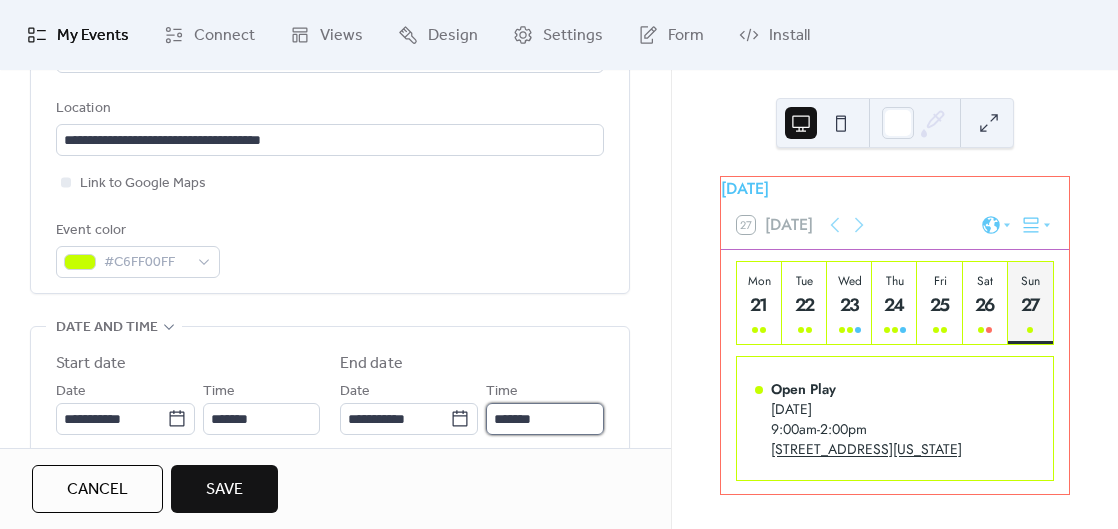 click on "*******" at bounding box center (545, 419) 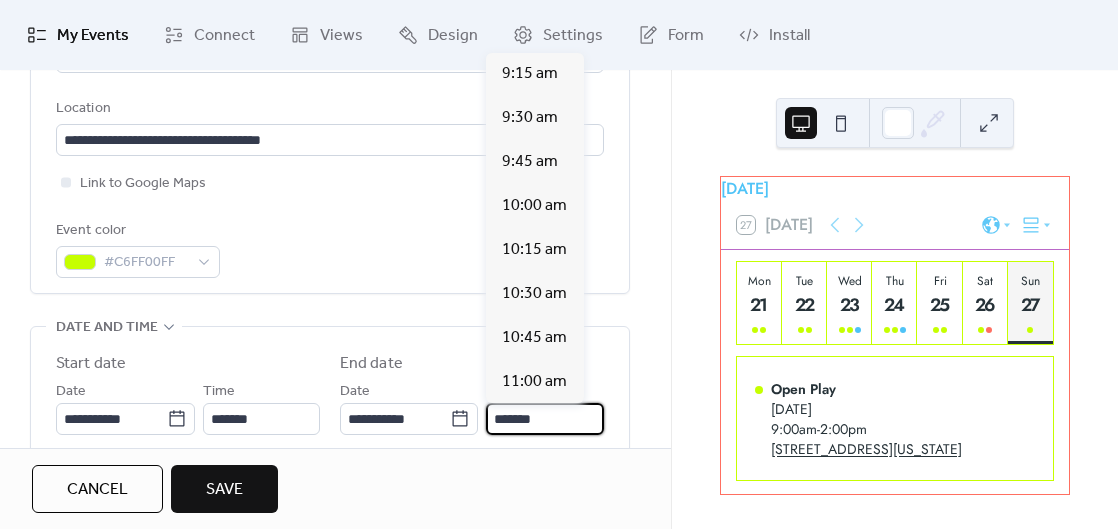 scroll, scrollTop: 836, scrollLeft: 0, axis: vertical 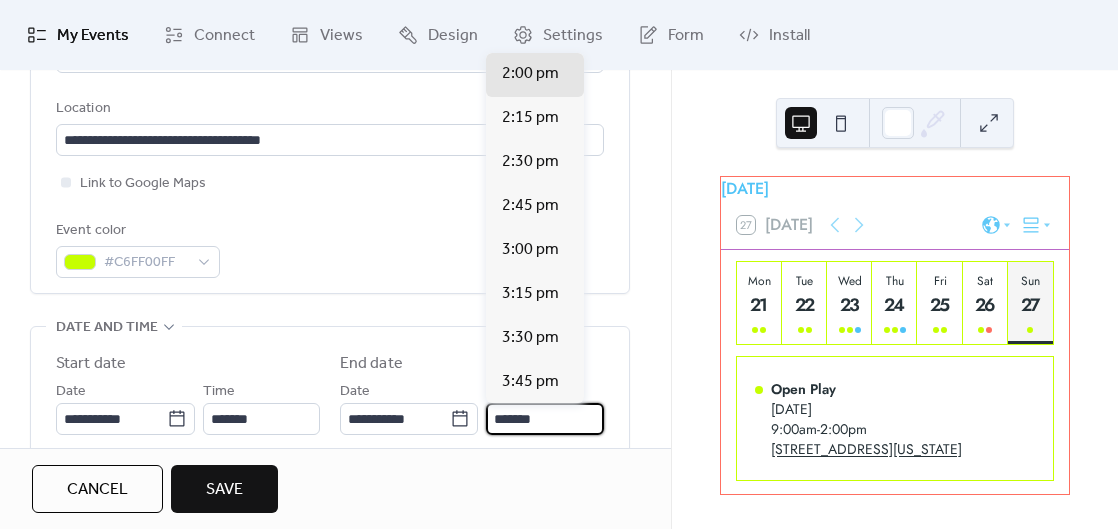click on "*******" at bounding box center [545, 419] 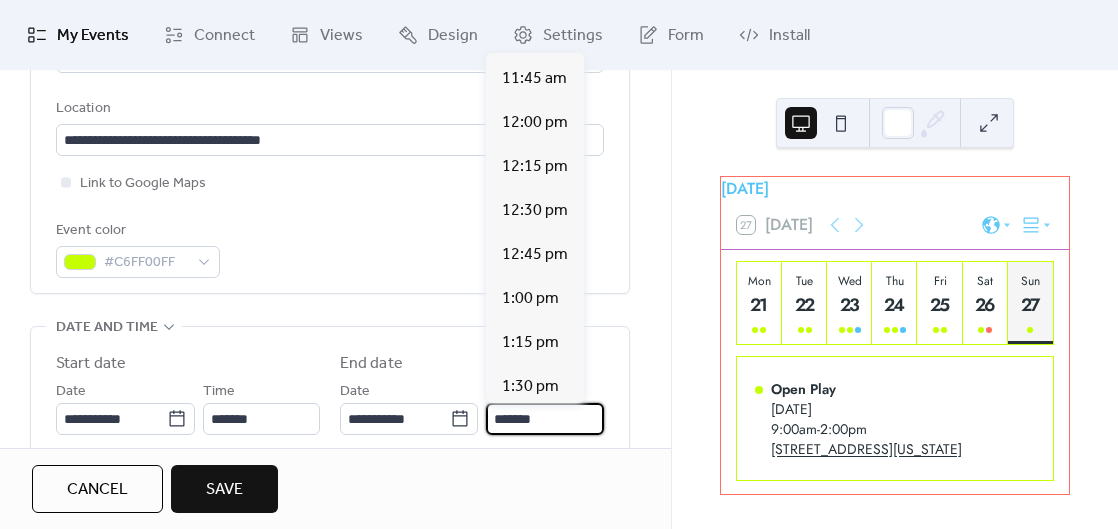 scroll, scrollTop: 434, scrollLeft: 0, axis: vertical 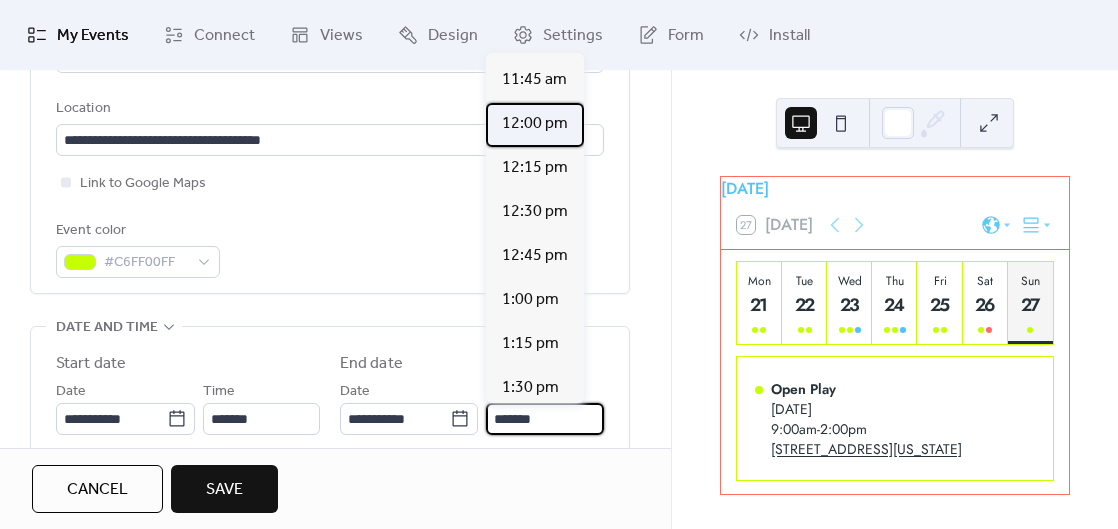 click on "12:00 pm" at bounding box center (535, 124) 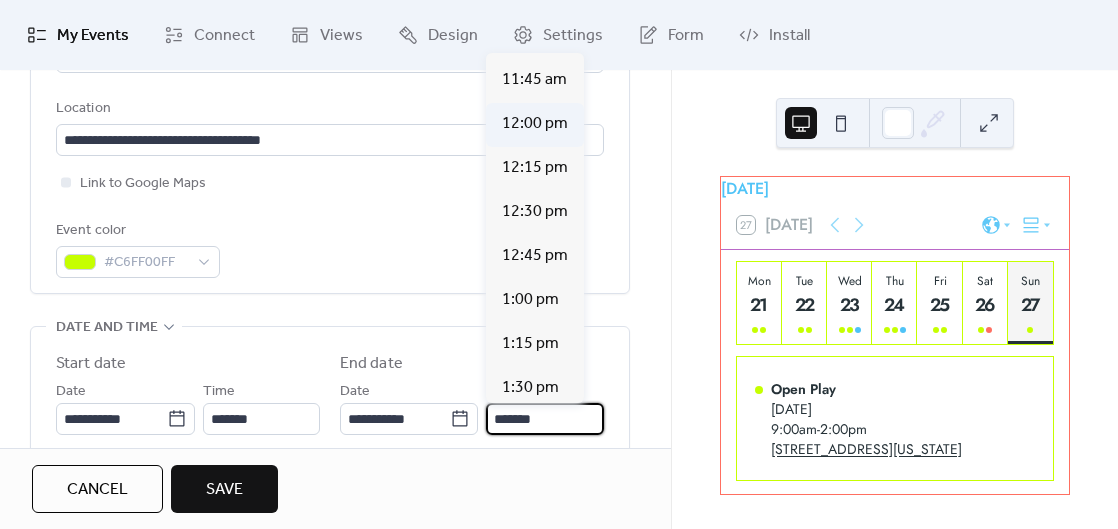 type on "********" 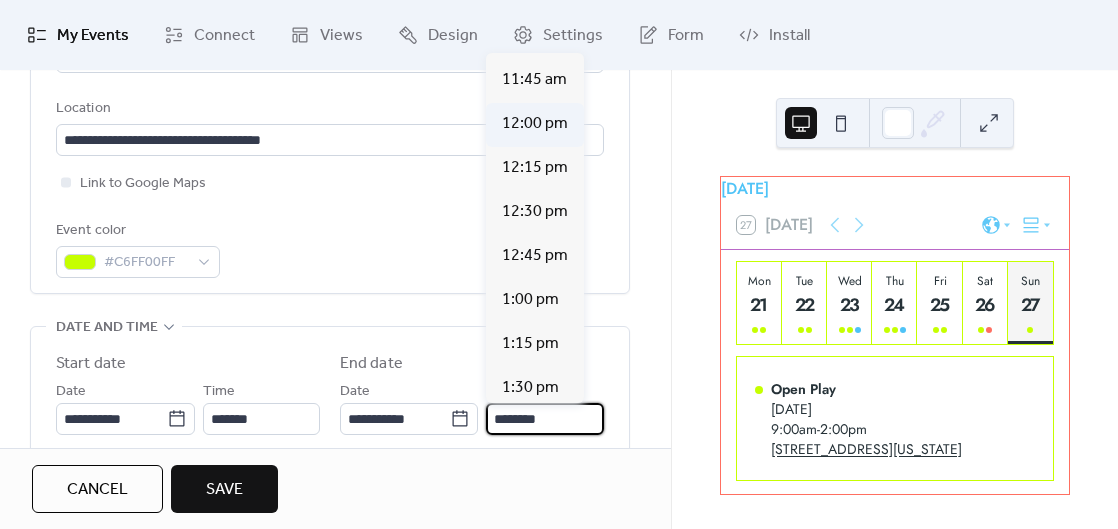 scroll, scrollTop: 0, scrollLeft: 0, axis: both 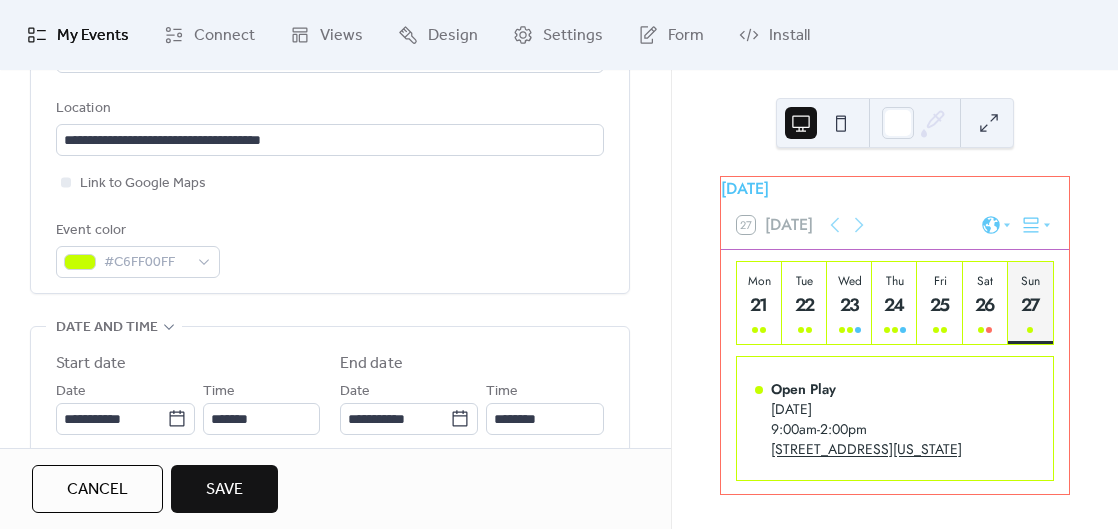click on "Cancel Save" at bounding box center (335, 488) 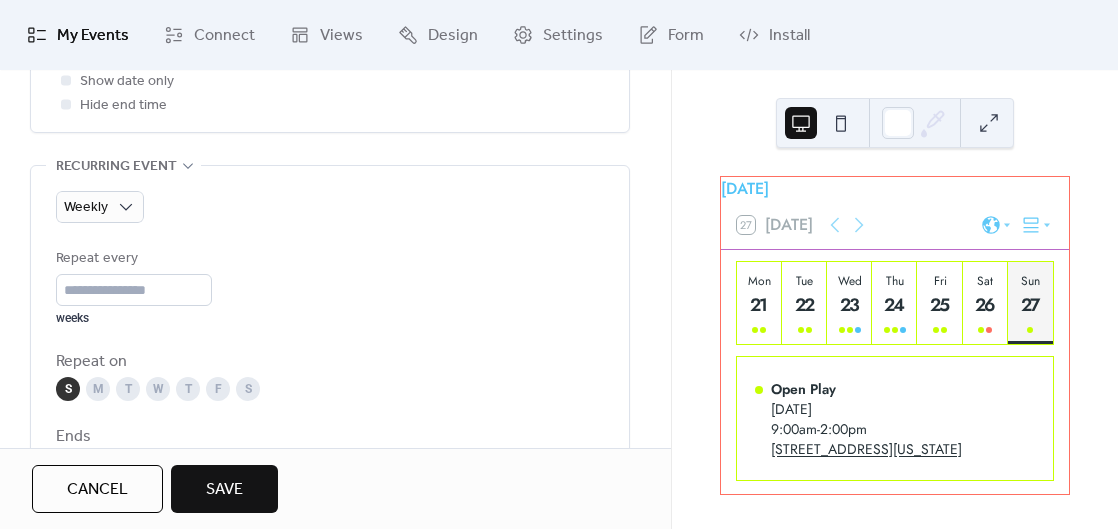 scroll, scrollTop: 852, scrollLeft: 0, axis: vertical 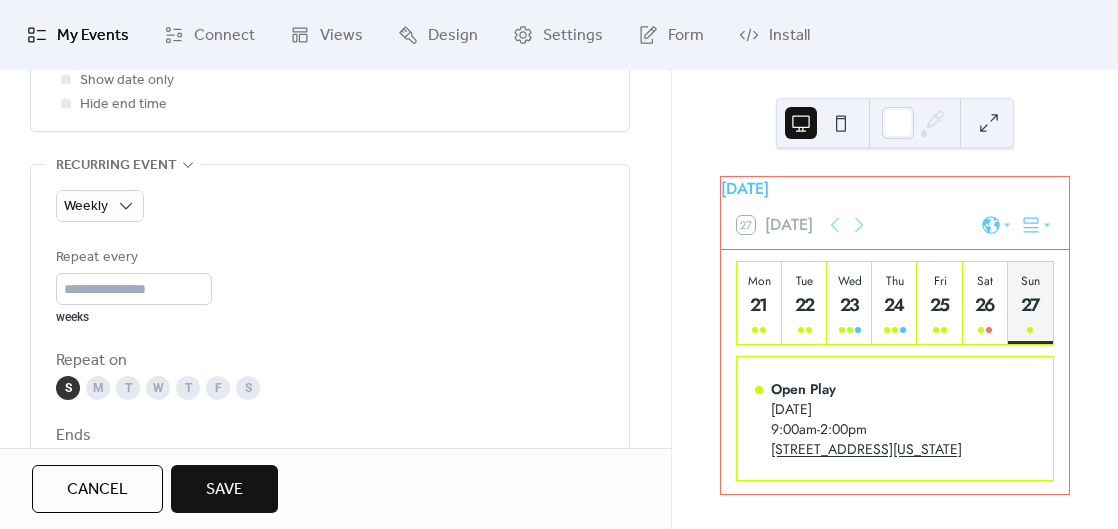 click 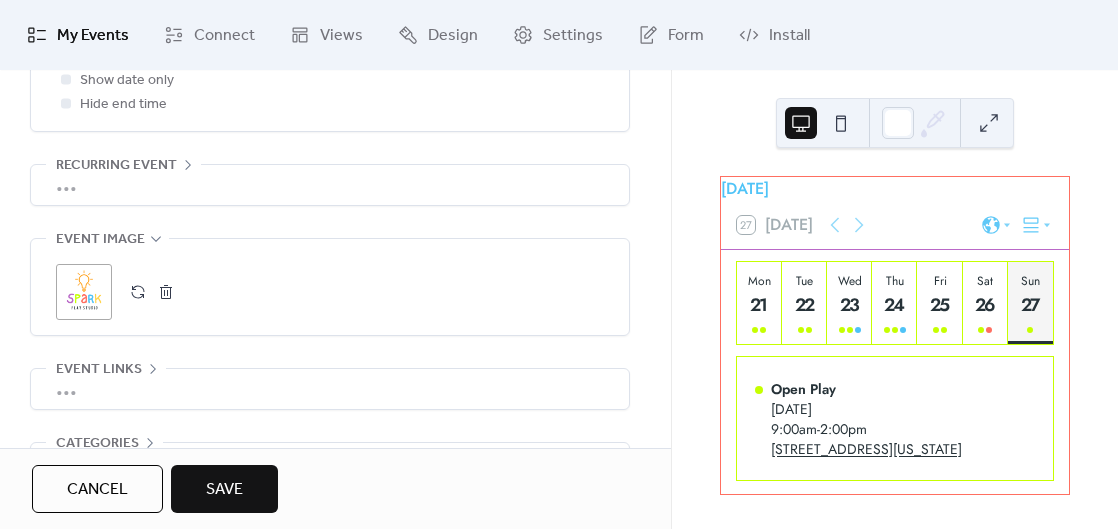 click on "•••" at bounding box center [330, 185] 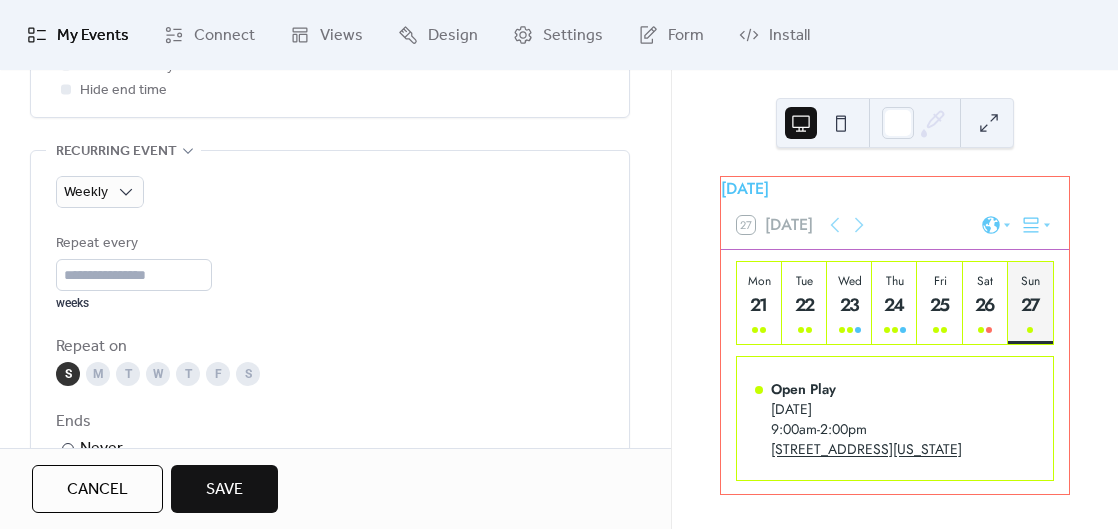 scroll, scrollTop: 863, scrollLeft: 0, axis: vertical 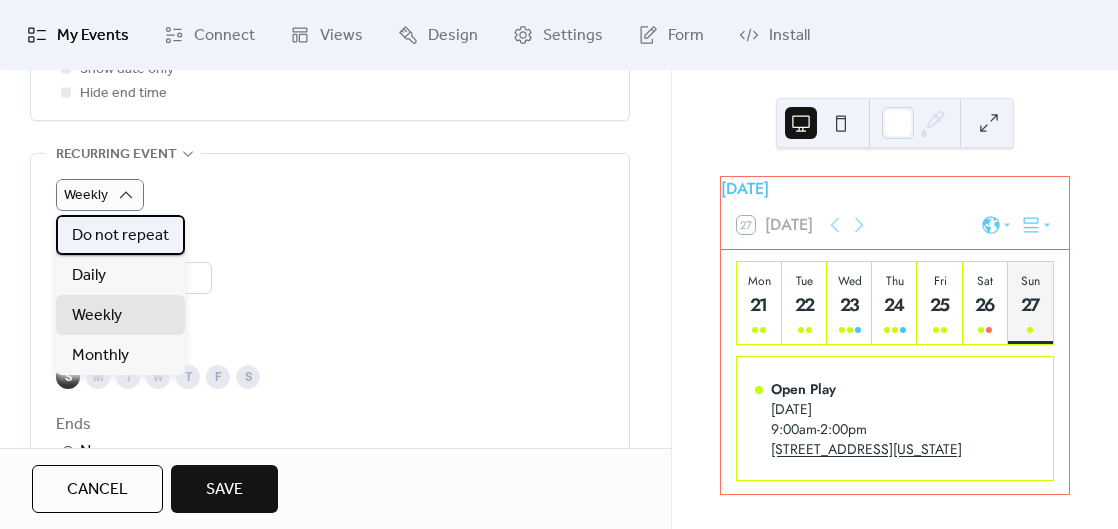 click on "Do not repeat" at bounding box center [120, 236] 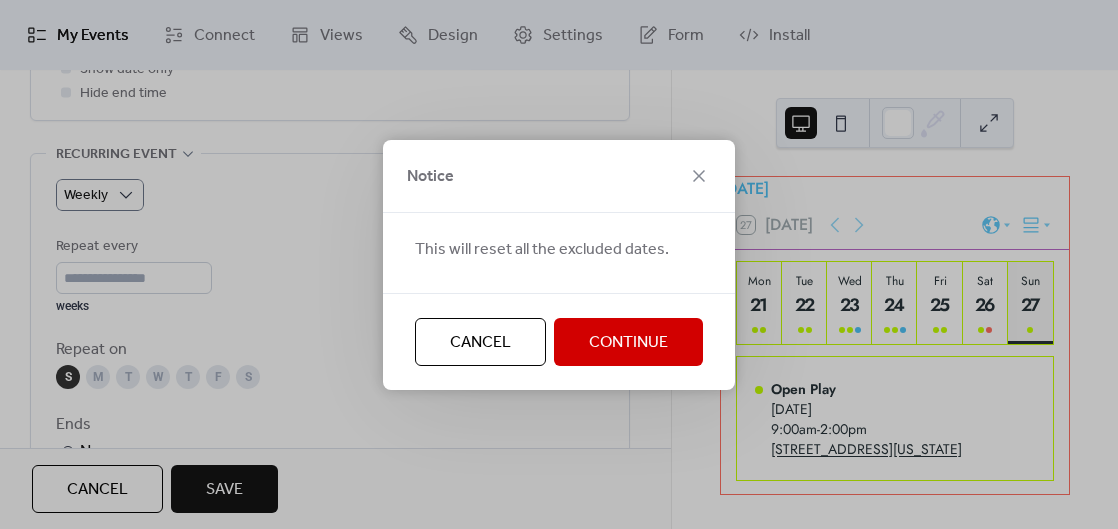 click on "Continue" at bounding box center [628, 343] 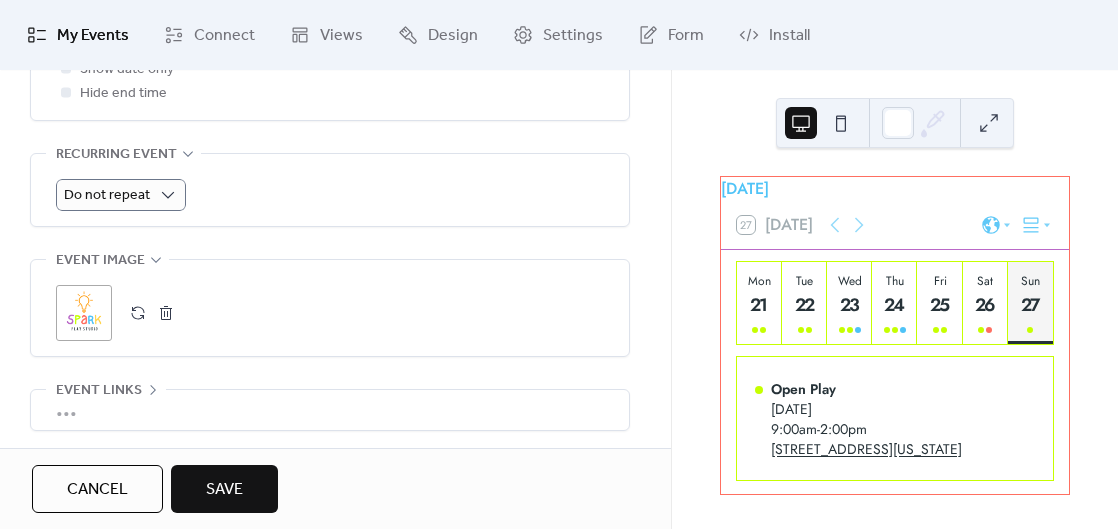 click on "Save" at bounding box center [224, 489] 